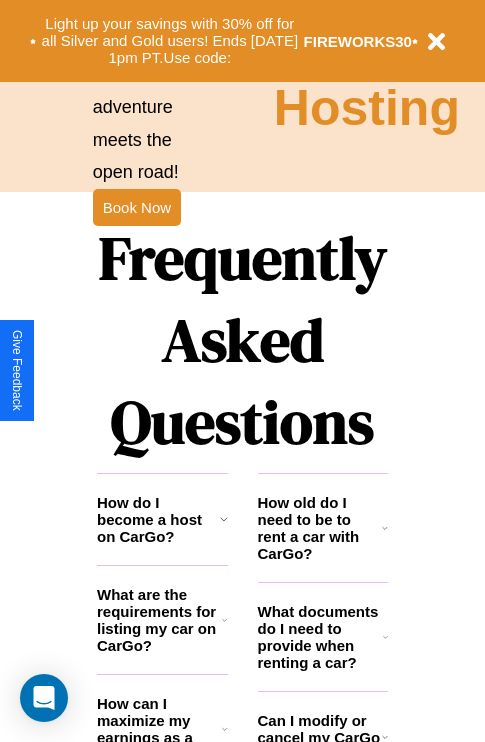 scroll, scrollTop: 2423, scrollLeft: 0, axis: vertical 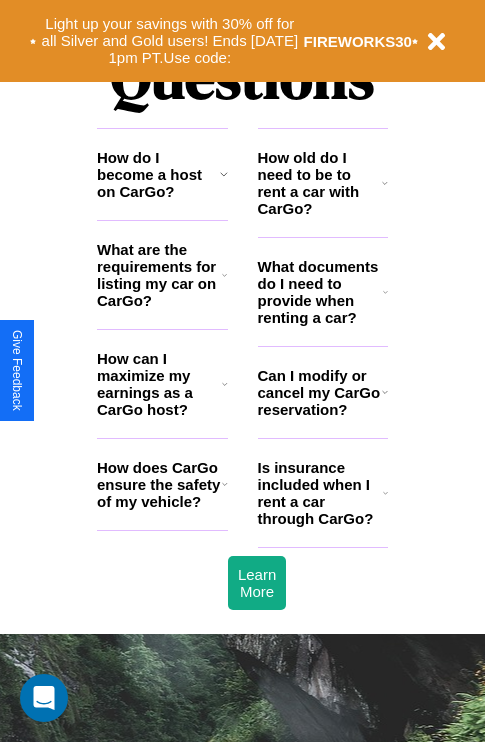 click 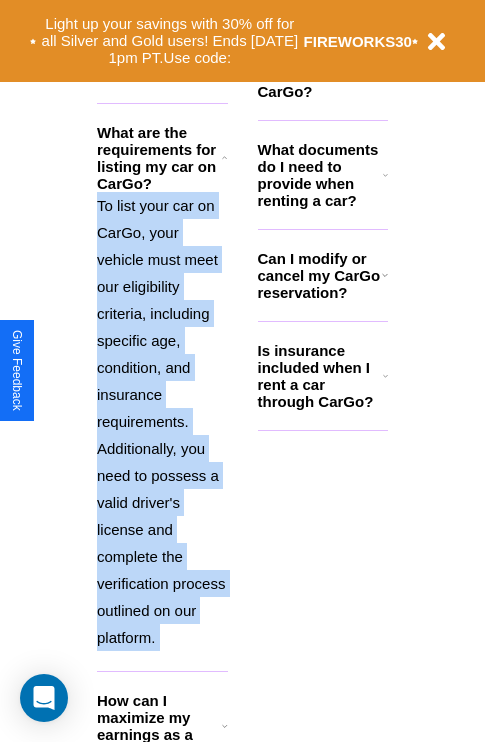 scroll, scrollTop: 2423, scrollLeft: 0, axis: vertical 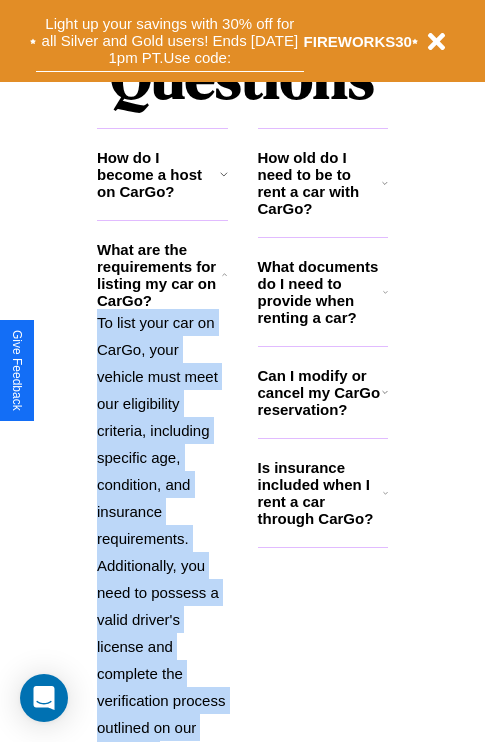 click on "Light up your savings with 30% off for all Silver and Gold users! Ends 8/1 at 1pm PT.  Use code:" at bounding box center (170, 41) 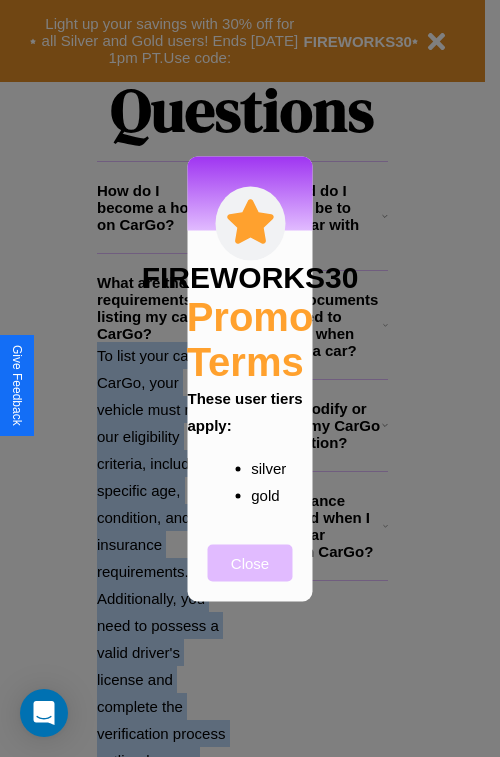 click on "Close" at bounding box center [250, 562] 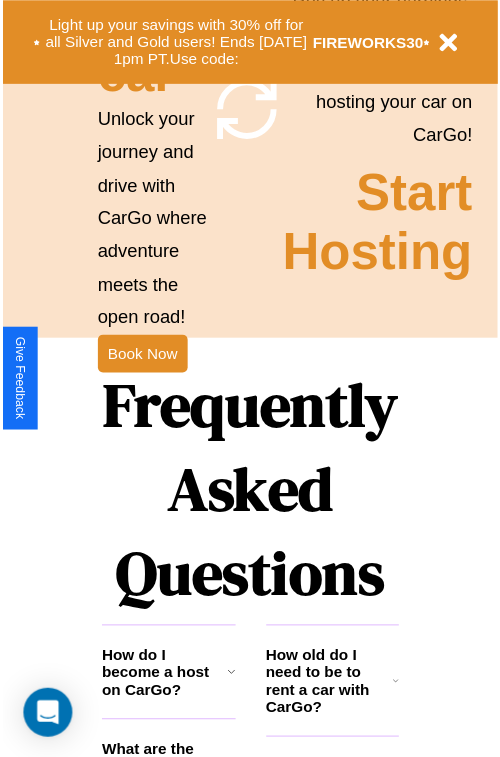 scroll, scrollTop: 0, scrollLeft: 0, axis: both 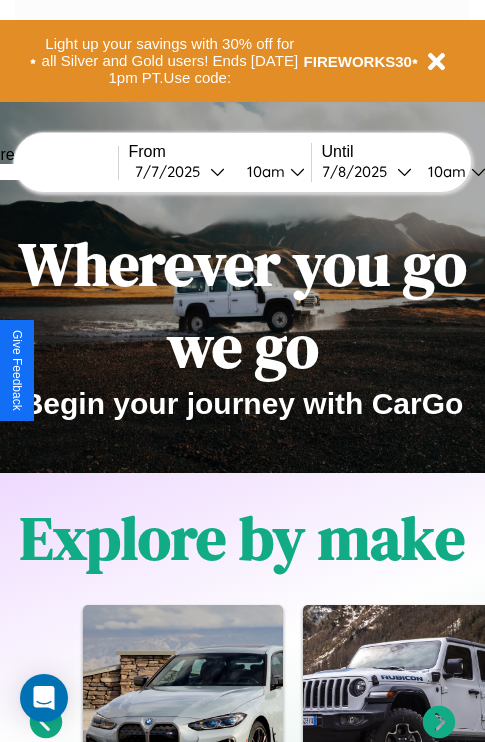 click at bounding box center (43, 172) 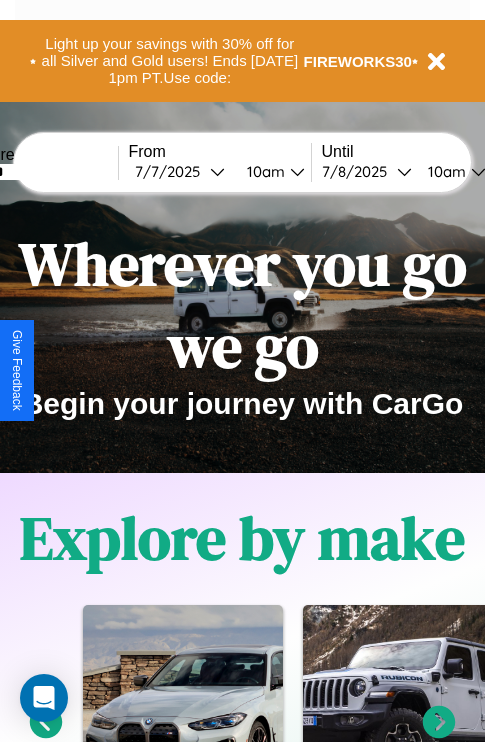 type on "******" 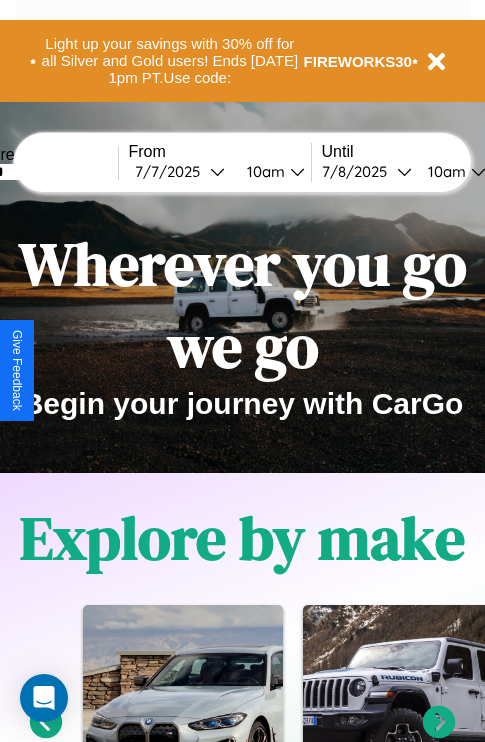 click on "7 / 7 / 2025" at bounding box center (172, 171) 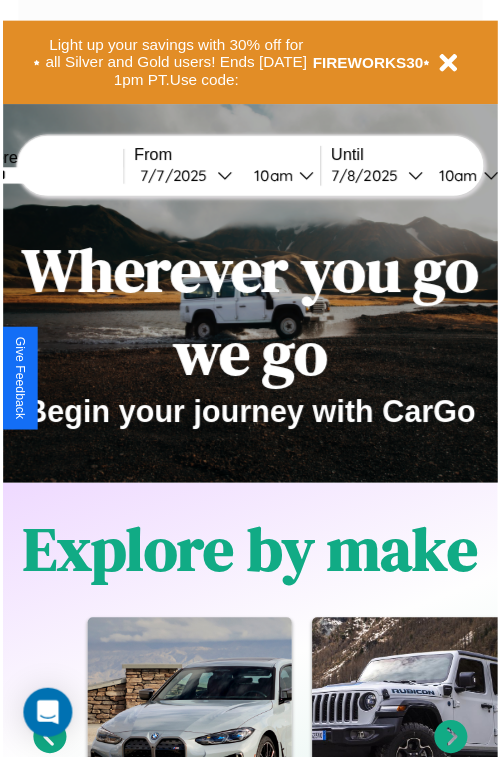 select on "*" 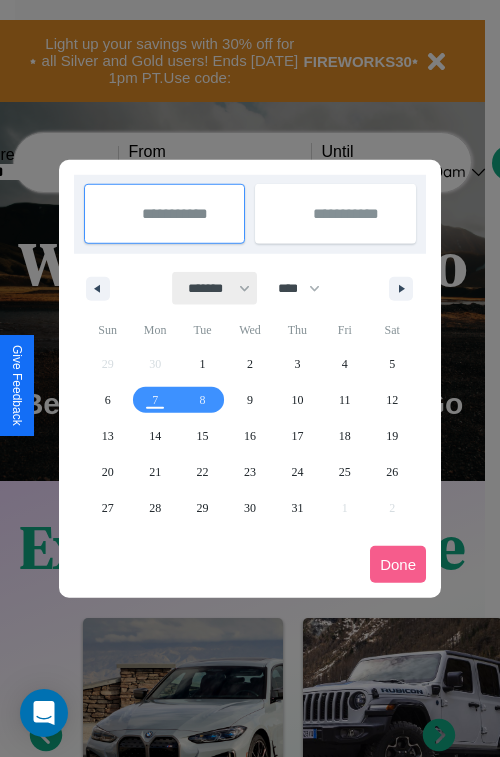 click on "******* ******** ***** ***** *** **** **** ****** ********* ******* ******** ********" at bounding box center (215, 288) 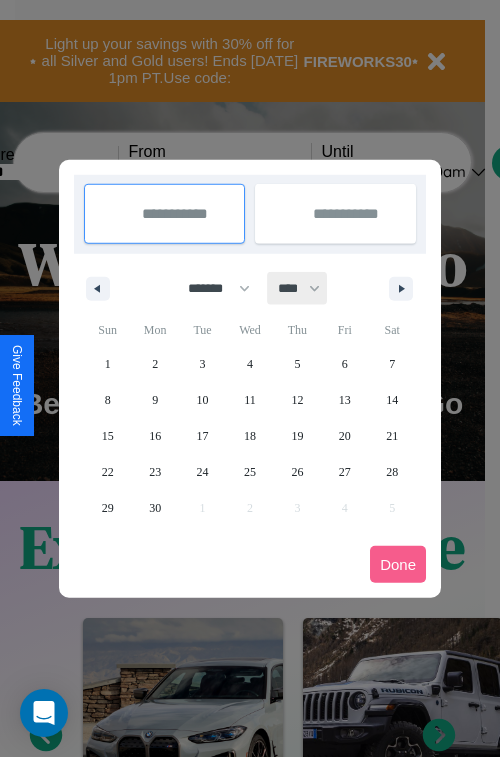 click on "**** **** **** **** **** **** **** **** **** **** **** **** **** **** **** **** **** **** **** **** **** **** **** **** **** **** **** **** **** **** **** **** **** **** **** **** **** **** **** **** **** **** **** **** **** **** **** **** **** **** **** **** **** **** **** **** **** **** **** **** **** **** **** **** **** **** **** **** **** **** **** **** **** **** **** **** **** **** **** **** **** **** **** **** **** **** **** **** **** **** **** **** **** **** **** **** **** **** **** **** **** **** **** **** **** **** **** **** **** **** **** **** **** **** **** **** **** **** **** **** ****" at bounding box center [298, 288] 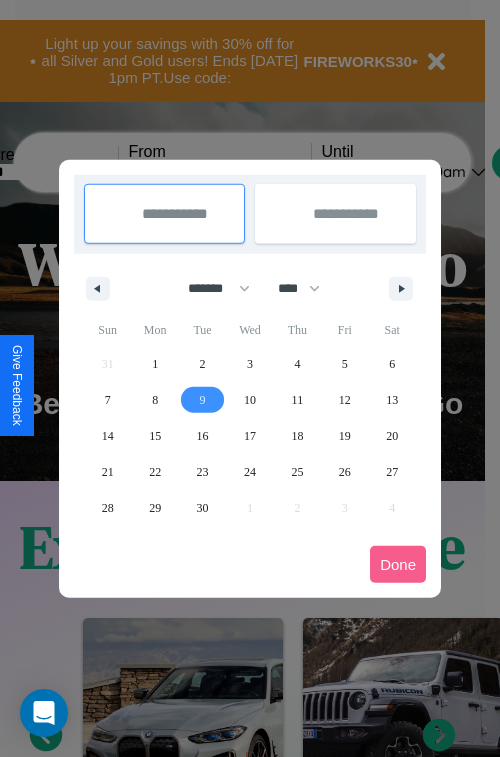 click on "9" at bounding box center (203, 400) 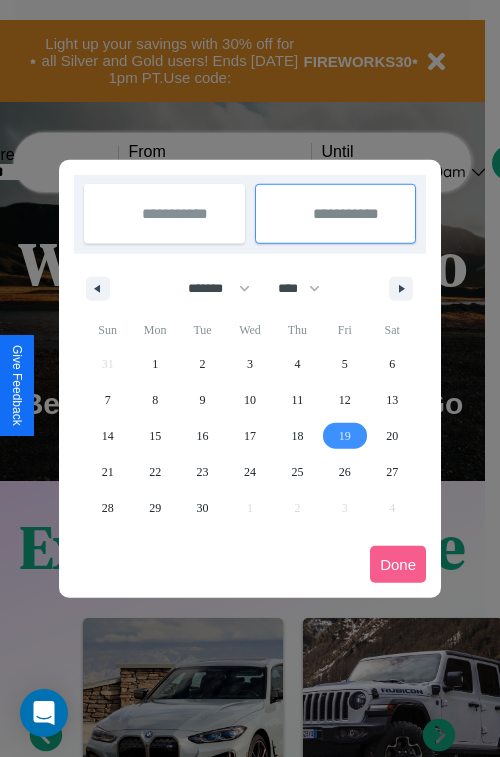 click on "19" at bounding box center (345, 436) 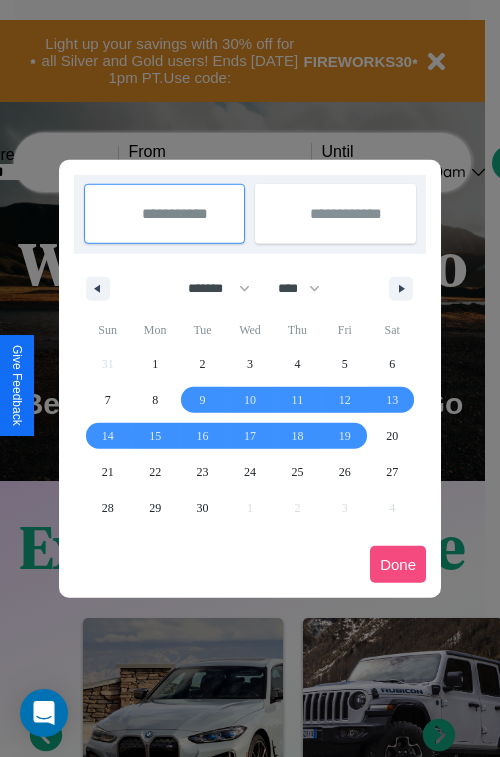click on "Done" at bounding box center (398, 564) 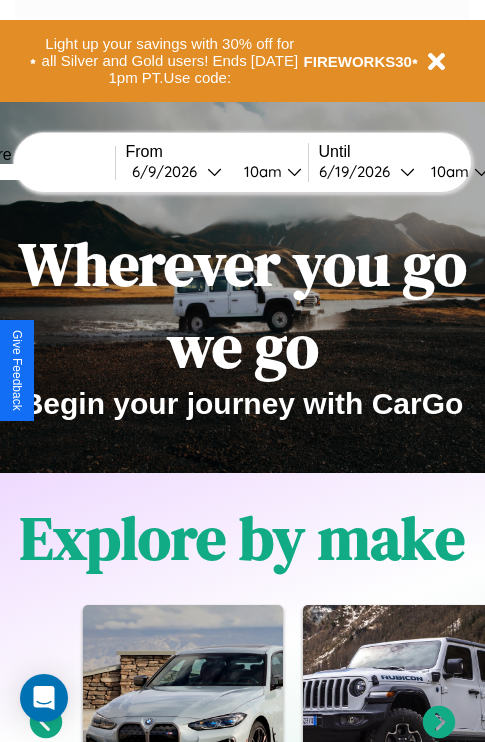 click on "10am" at bounding box center [260, 171] 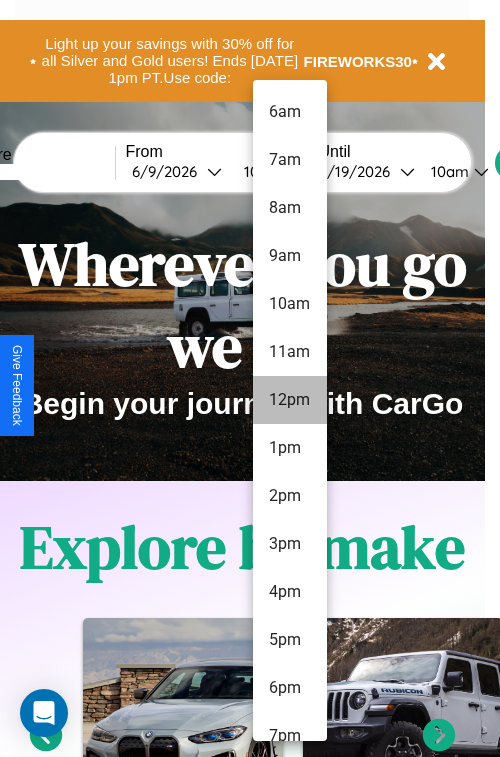 click on "12pm" at bounding box center [290, 400] 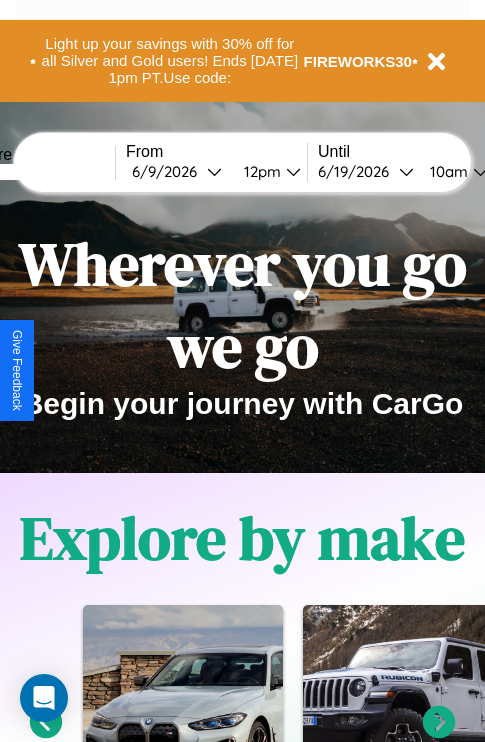 click on "10am" at bounding box center (446, 171) 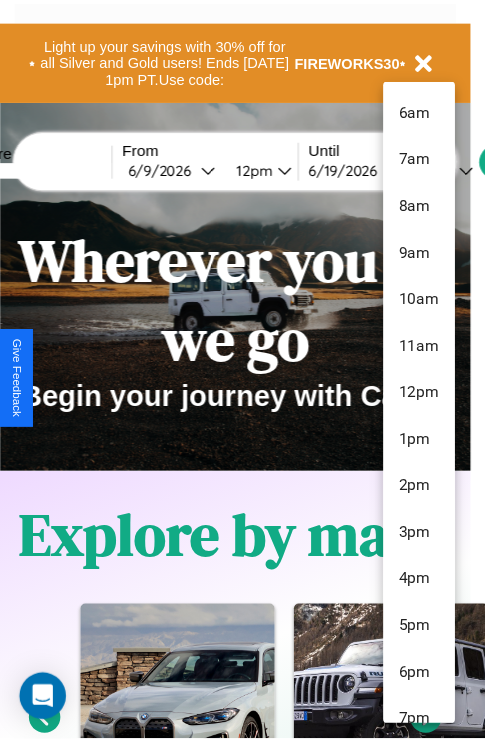 scroll, scrollTop: 67, scrollLeft: 0, axis: vertical 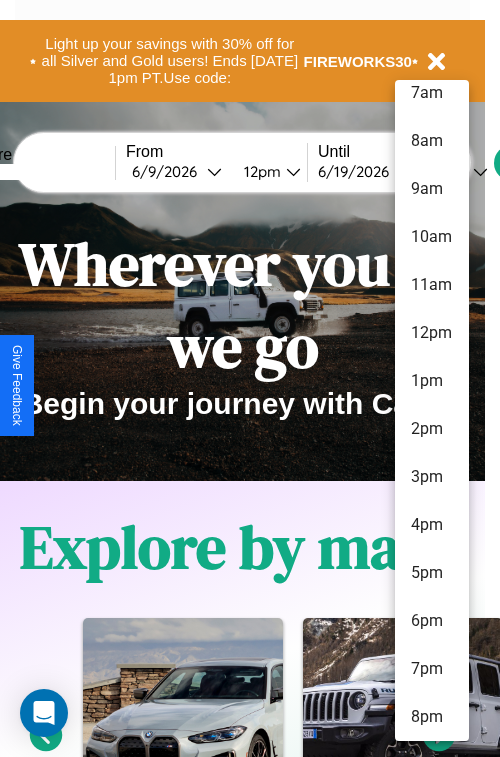 click on "8pm" at bounding box center [432, 717] 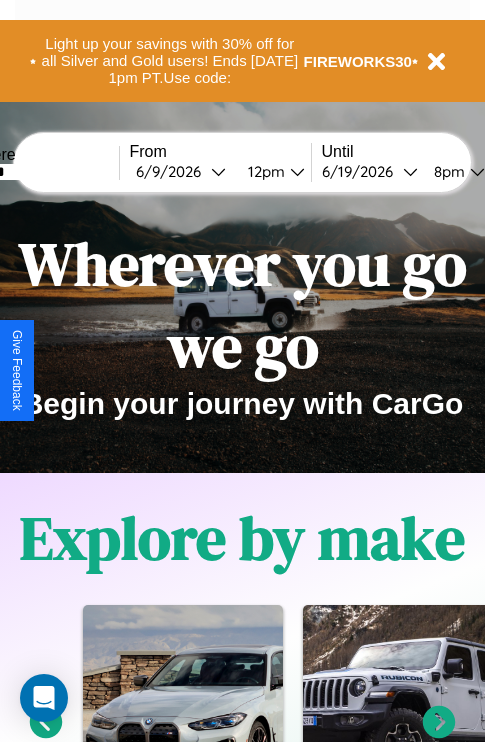 scroll, scrollTop: 0, scrollLeft: 68, axis: horizontal 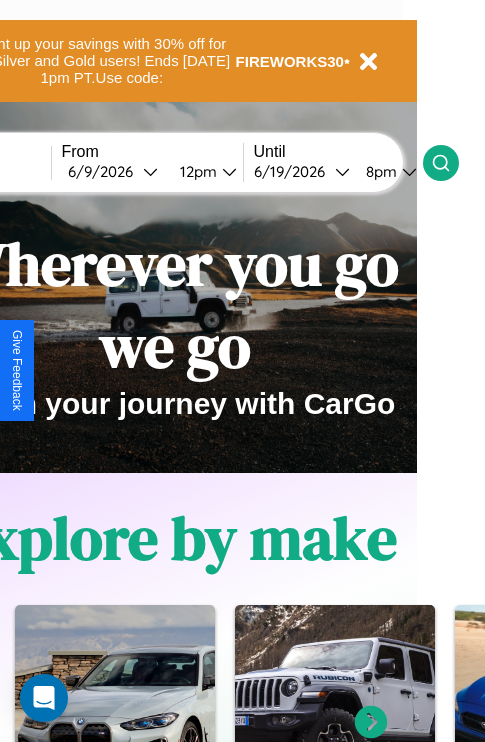 click 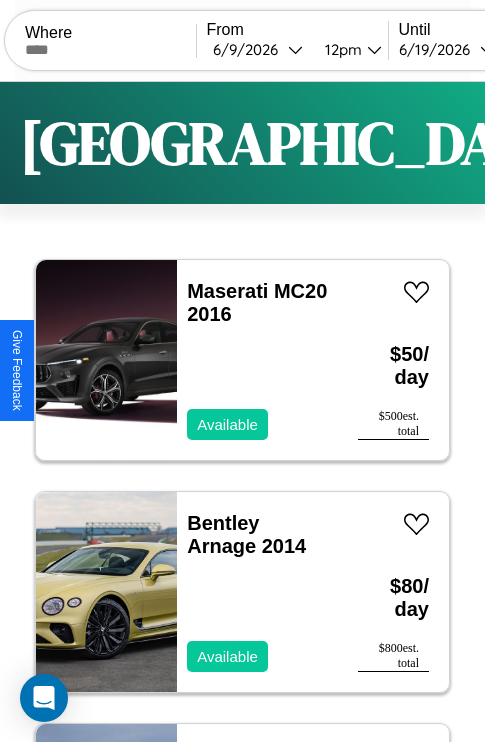 scroll, scrollTop: 95, scrollLeft: 0, axis: vertical 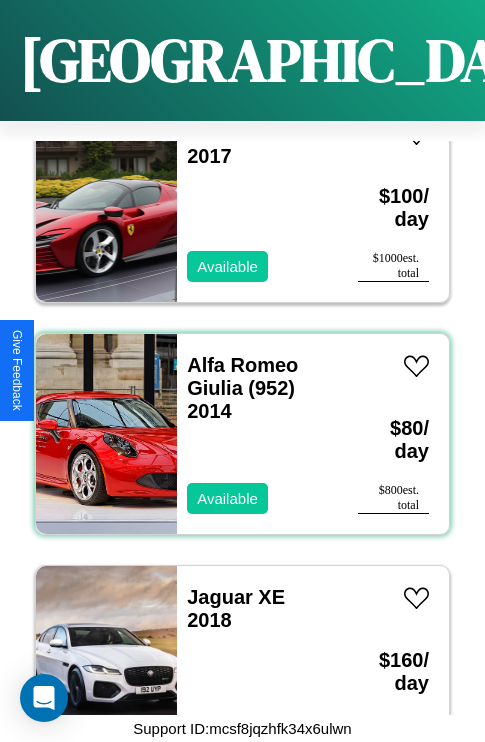 click on "Alfa Romeo   Giulia (952)   2014 Available" at bounding box center [257, 434] 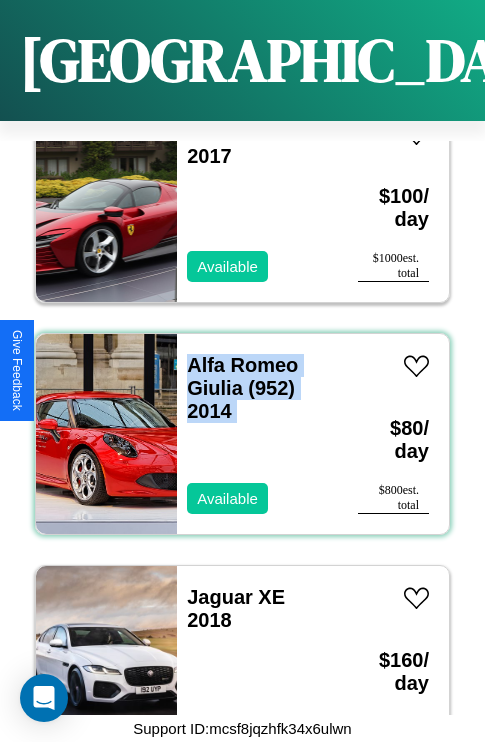 click on "Alfa Romeo   Giulia (952)   2014 Available" at bounding box center [257, 434] 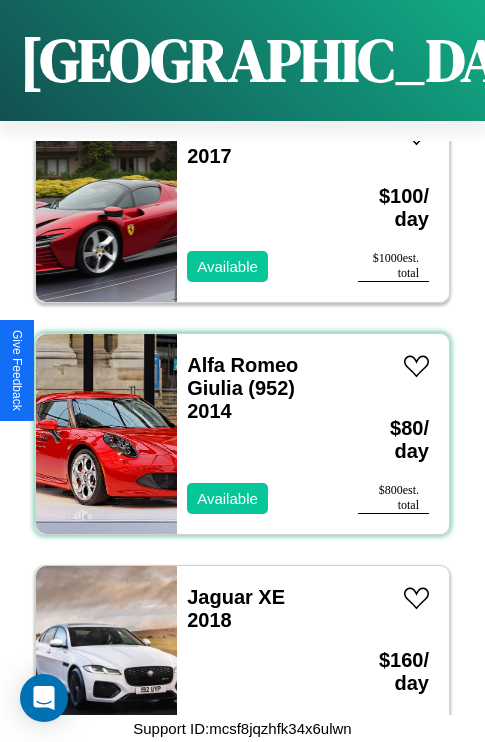 click on "Alfa Romeo   Giulia (952)   2014 Available" at bounding box center [257, 434] 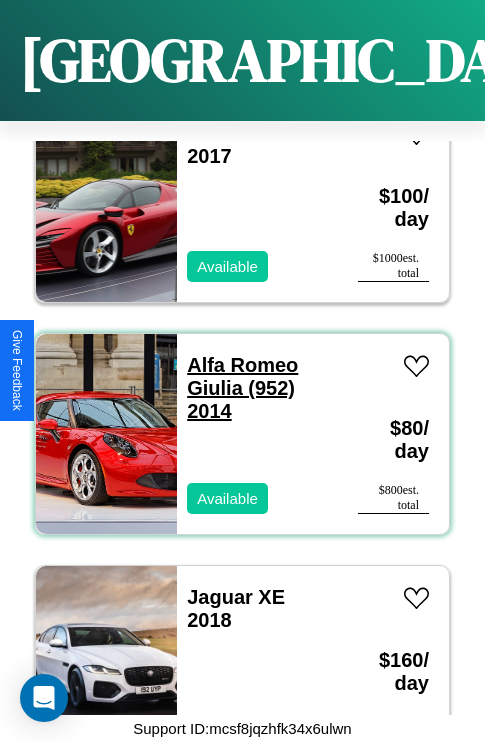 click on "Alfa Romeo   Giulia (952)   2014" at bounding box center (242, 388) 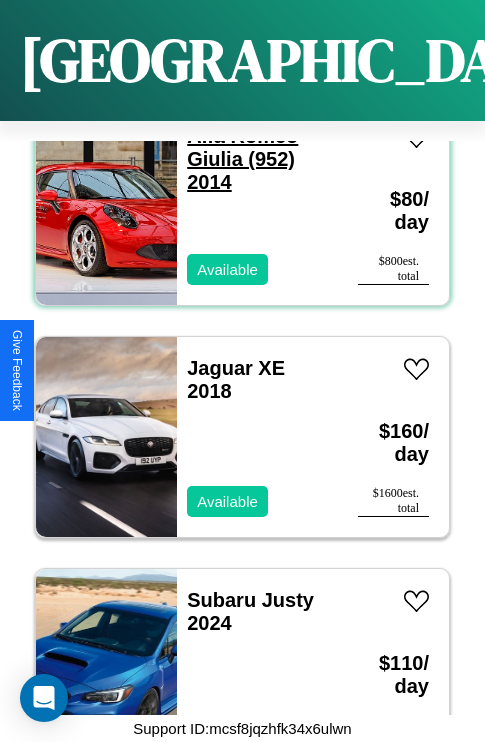 scroll, scrollTop: 18635, scrollLeft: 0, axis: vertical 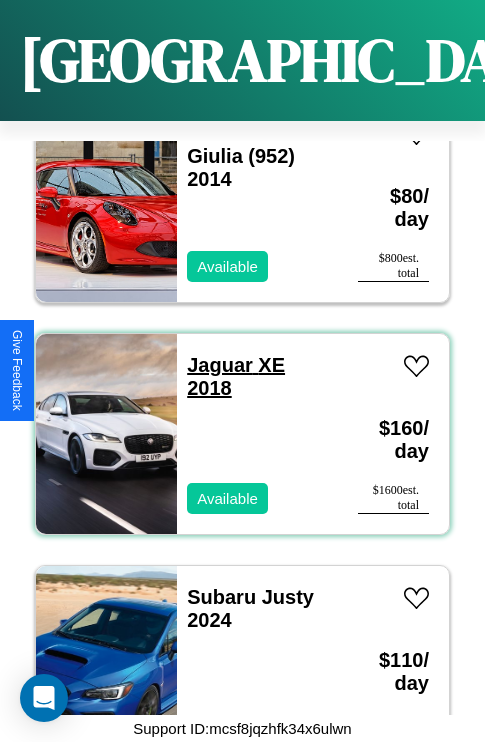 click on "Jaguar   XE   2018" at bounding box center (236, 376) 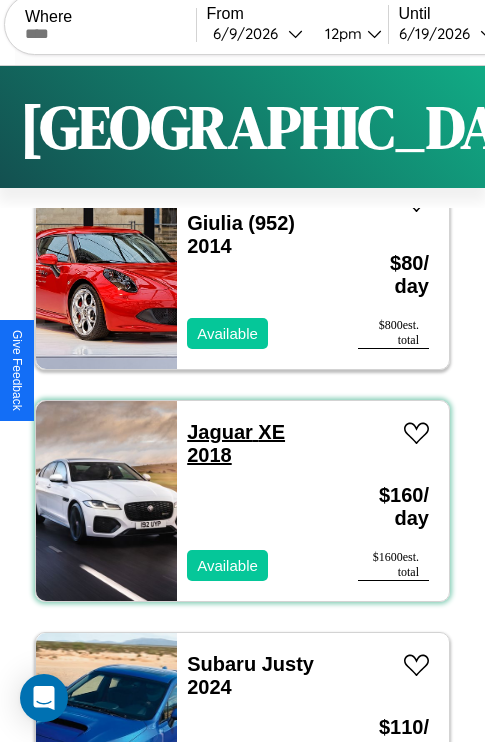 scroll, scrollTop: 0, scrollLeft: 0, axis: both 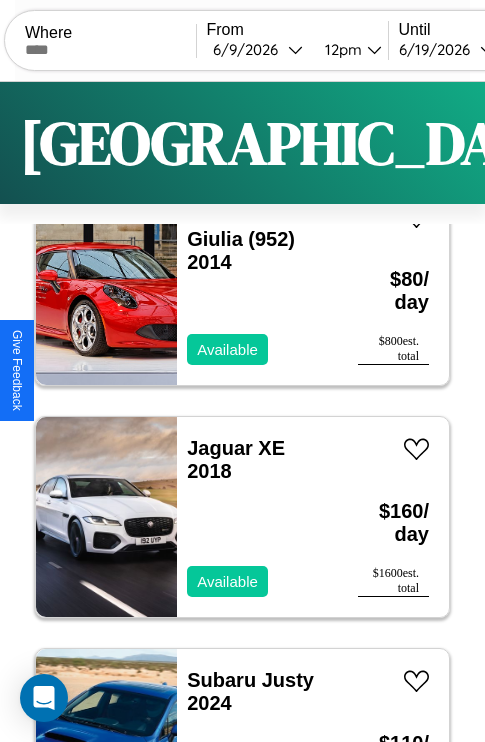 click on "Filters" at bounding box center [640, 143] 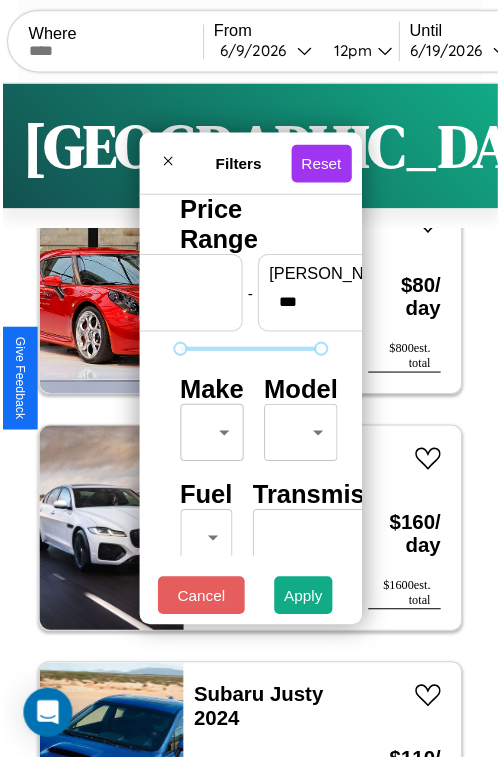 scroll, scrollTop: 59, scrollLeft: 0, axis: vertical 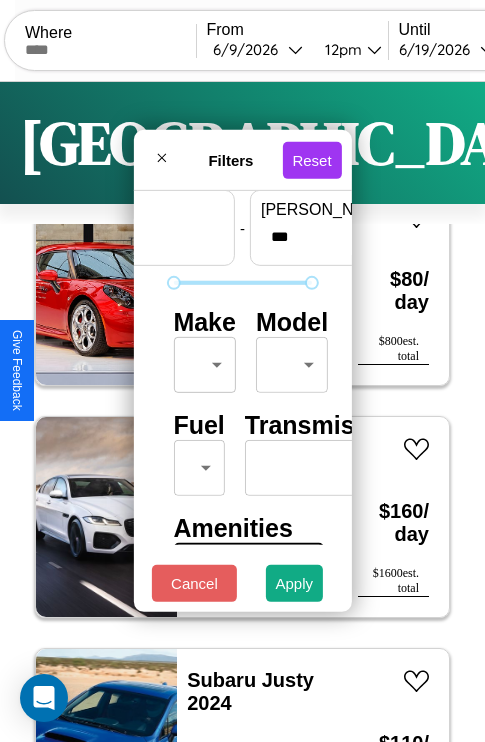 click on "CarGo Where From 6 / 9 / 2026 12pm Until 6 / 19 / 2026 8pm Become a Host Login Sign Up Berlin Filters 139  cars in this area These cars can be picked up in this city. Maserati   MC20   2016 Available $ 50  / day $ 500  est. total Bentley   Arnage   2014 Available $ 80  / day $ 800  est. total Hummer   H3T   2014 Available $ 120  / day $ 1200  est. total Jeep   Wagoneer S   2019 Unavailable $ 70  / day $ 700  est. total Toyota   Corona   2014 Available $ 200  / day $ 2000  est. total Volkswagen   CABRIOLET   2016 Available $ 50  / day $ 500  est. total Lincoln   Nautilus   2021 Available $ 80  / day $ 800  est. total Mazda   MX-6   2016 Available $ 100  / day $ 1000  est. total Tesla   Cybertruck   2023 Available $ 120  / day $ 1200  est. total Chrysler   Grand Voyager   2018 Available $ 100  / day $ 1000  est. total Hyundai   Elantra N   2017 Available $ 90  / day $ 900  est. total Aston Martin   Lagonda   2014 Available $ 200  / day $ 2000  est. total Volvo   9700   2016 Available $ 40  / day $ 400 Lexus" at bounding box center (242, 412) 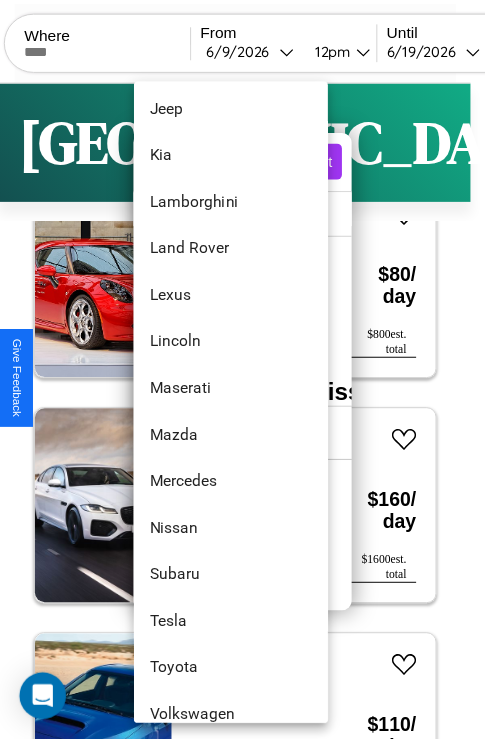 scroll, scrollTop: 1083, scrollLeft: 0, axis: vertical 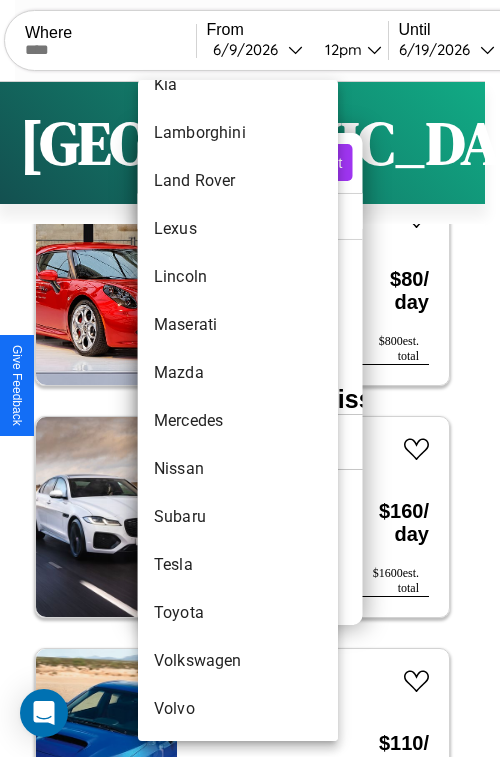 click on "Toyota" at bounding box center [238, 613] 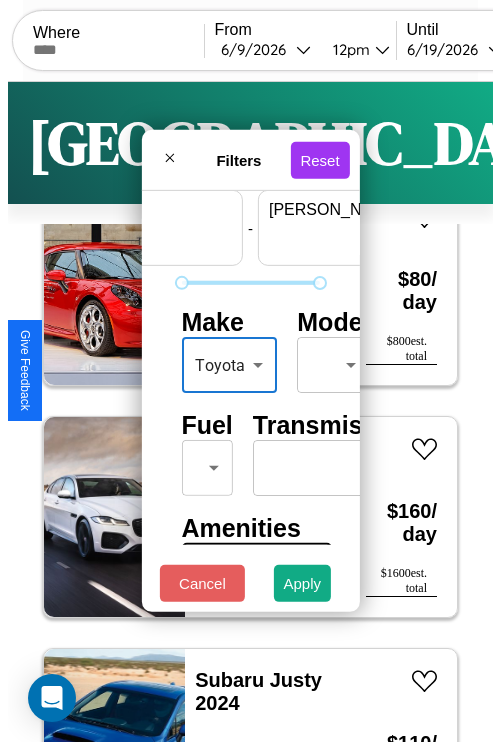 scroll, scrollTop: 59, scrollLeft: 124, axis: both 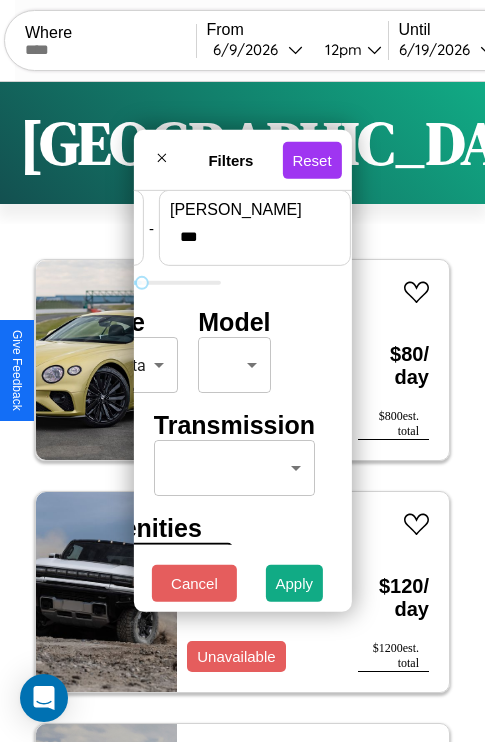 type on "***" 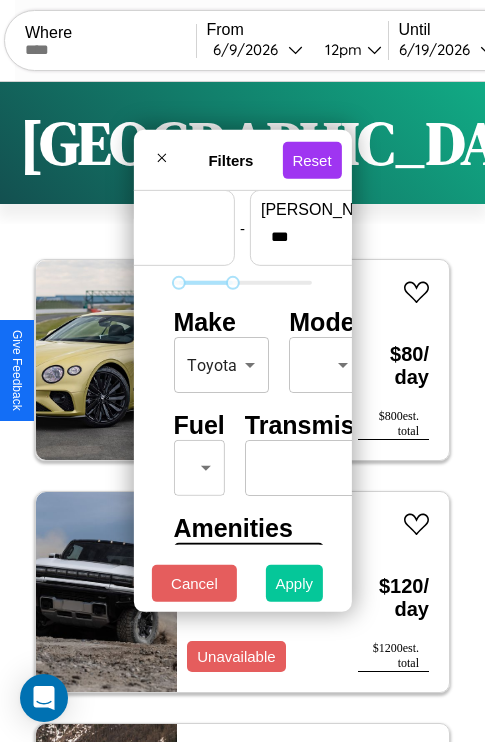 type on "**" 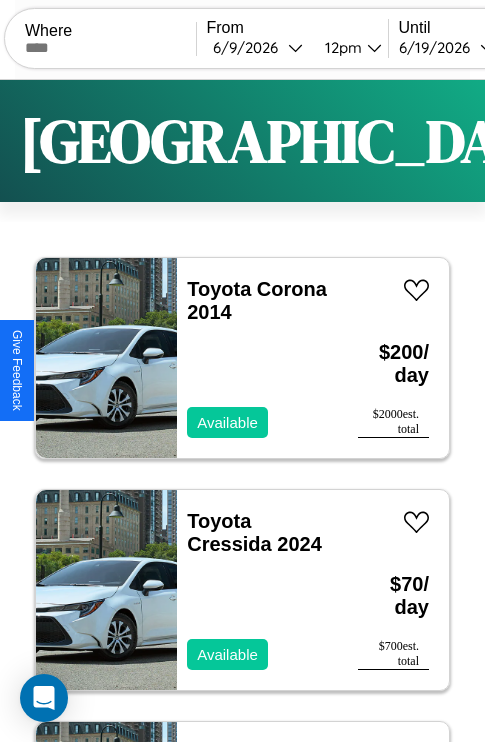 scroll, scrollTop: 95, scrollLeft: 0, axis: vertical 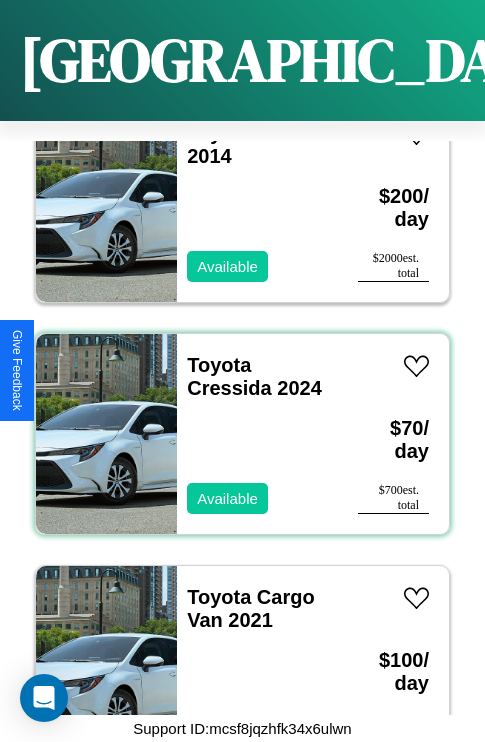 click on "Toyota   Cressida   2024 Available" at bounding box center (257, 434) 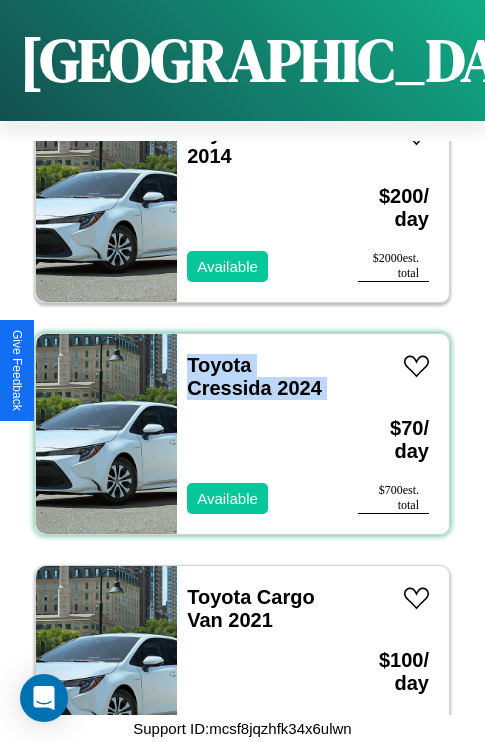 click on "Toyota   Cressida   2024 Available" at bounding box center [257, 434] 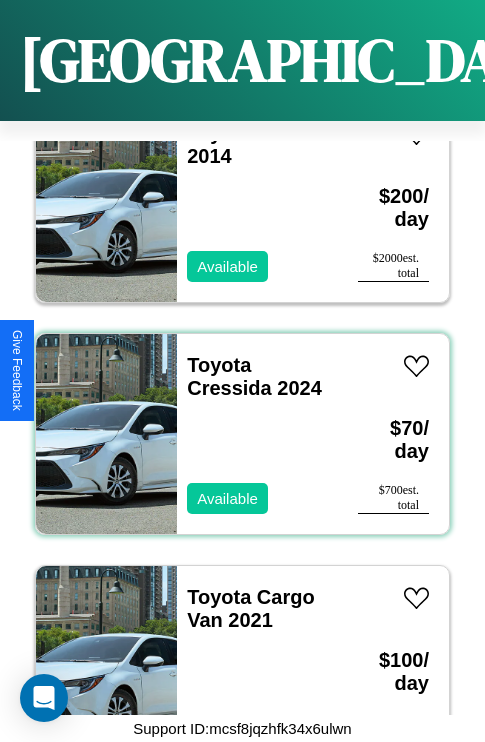 click on "Toyota   Cressida   2024 Available" at bounding box center [257, 434] 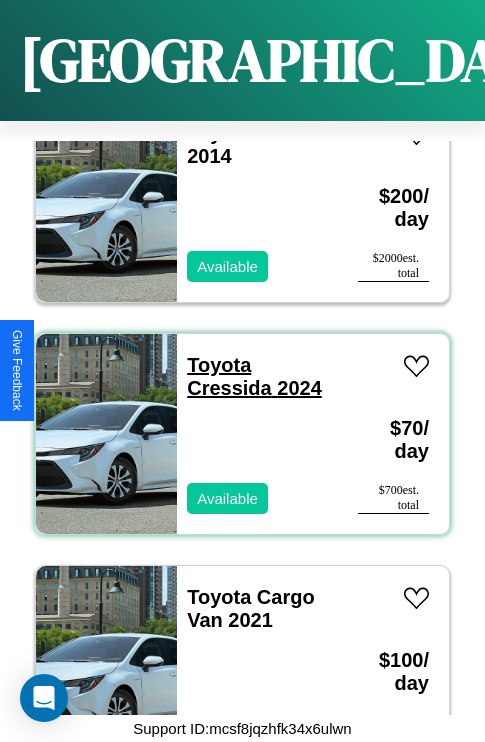 click on "Toyota   Cressida   2024" at bounding box center [254, 376] 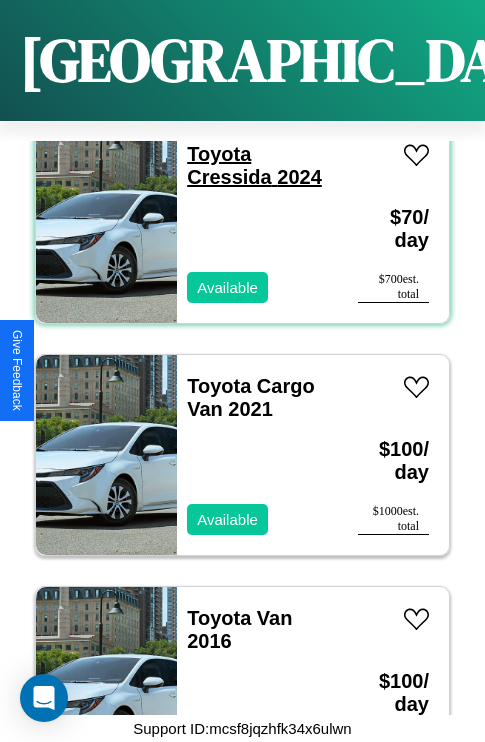 scroll, scrollTop: 307, scrollLeft: 0, axis: vertical 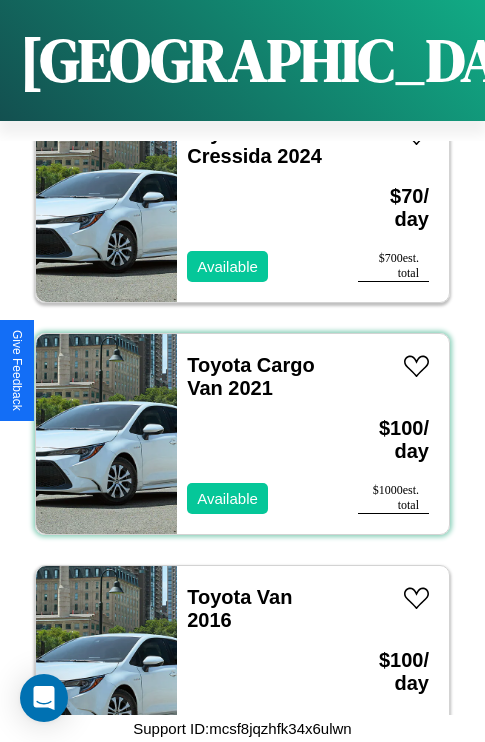 click on "Toyota   Cargo Van   2021 Available" at bounding box center [257, 434] 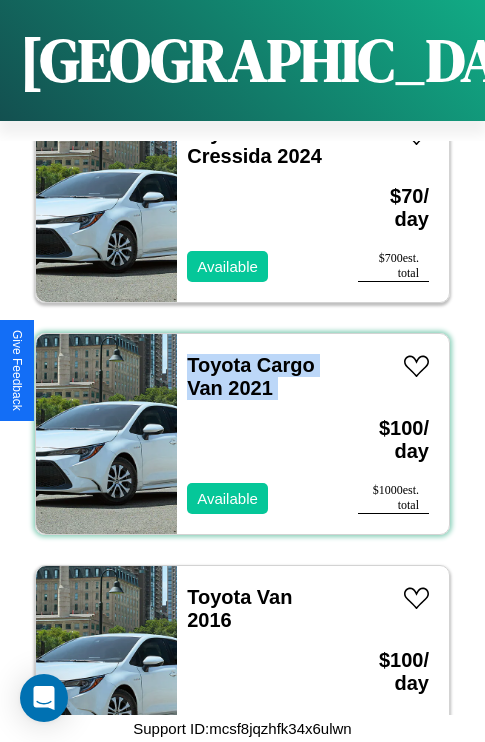 click on "Toyota   Cargo Van   2021 Available" at bounding box center [257, 434] 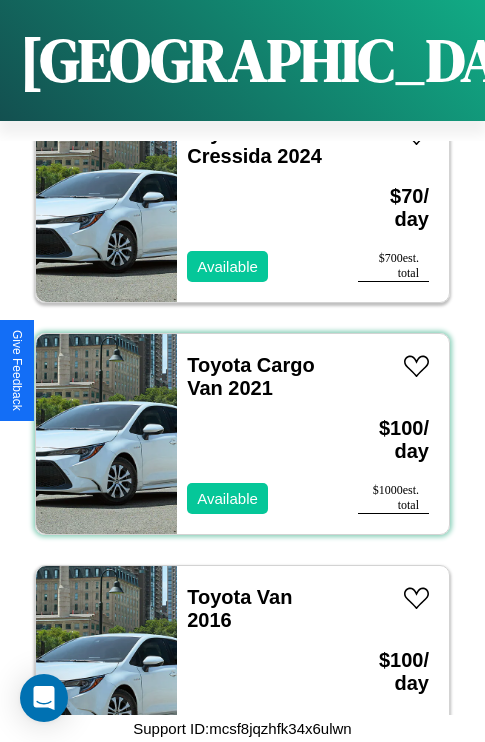 click on "Toyota   Cargo Van   2021 Available" at bounding box center (257, 434) 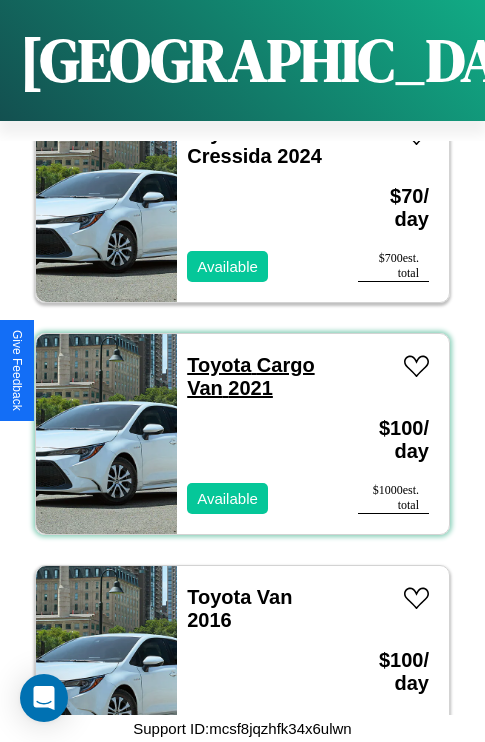click on "Toyota   Cargo Van   2021" at bounding box center (250, 376) 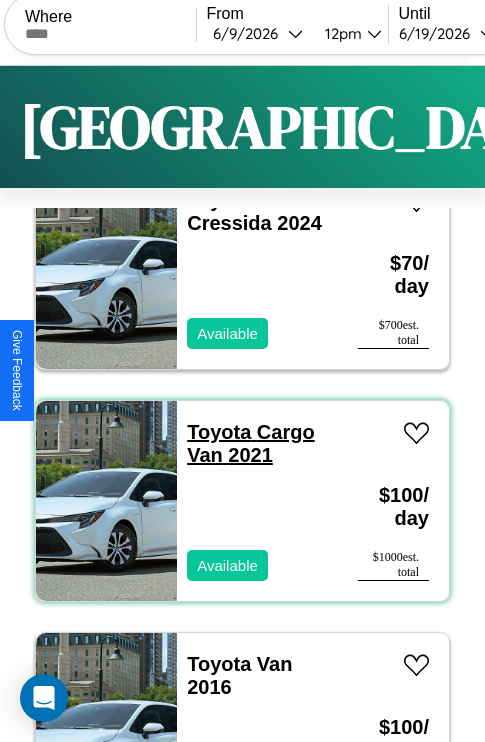 scroll, scrollTop: 205, scrollLeft: 0, axis: vertical 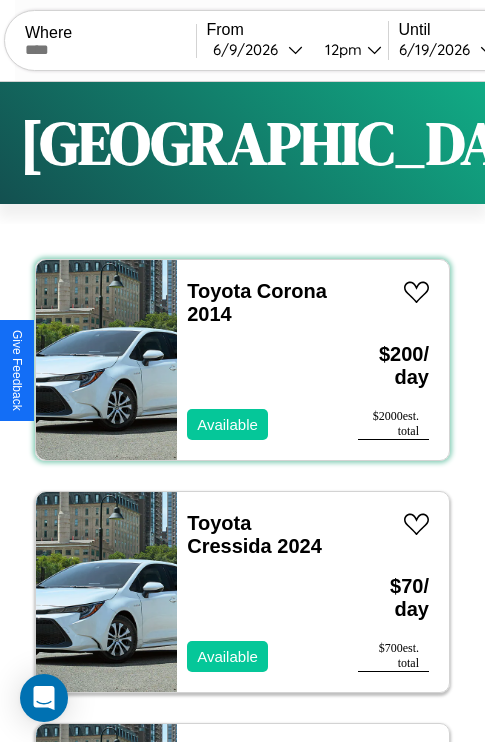 click on "Toyota   Corona   2014 Available" at bounding box center (257, 360) 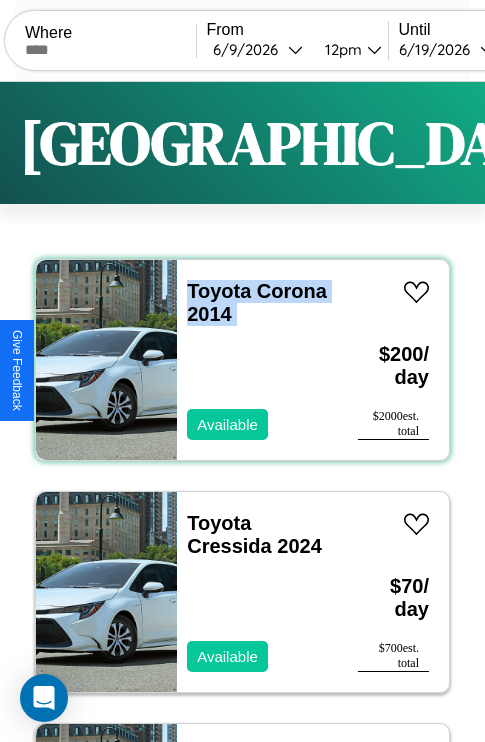 click on "Toyota   Corona   2014 Available" at bounding box center (257, 360) 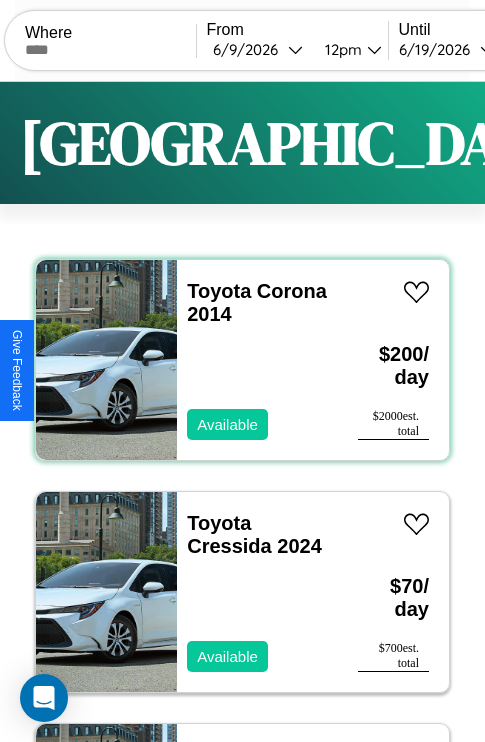 click on "Toyota   Corona   2014 Available" at bounding box center [257, 360] 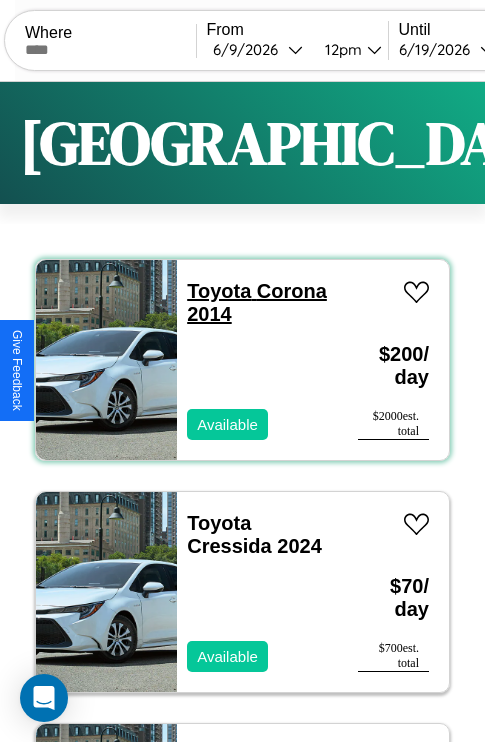 click on "Toyota   Corona   2014" at bounding box center (257, 302) 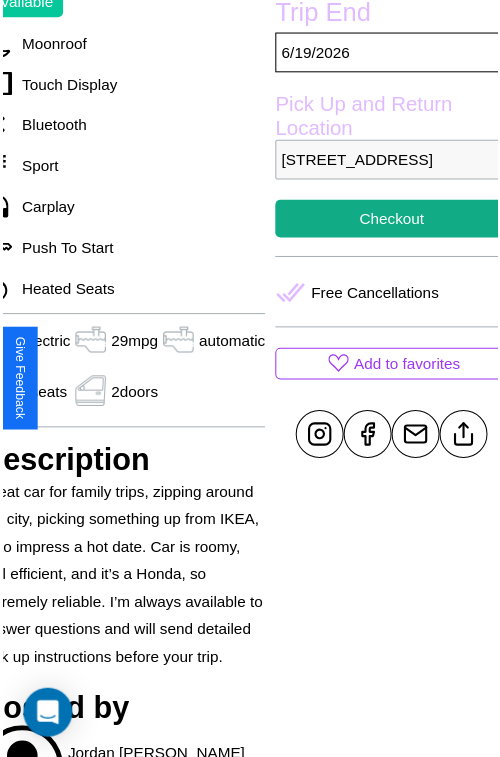 scroll, scrollTop: 600, scrollLeft: 96, axis: both 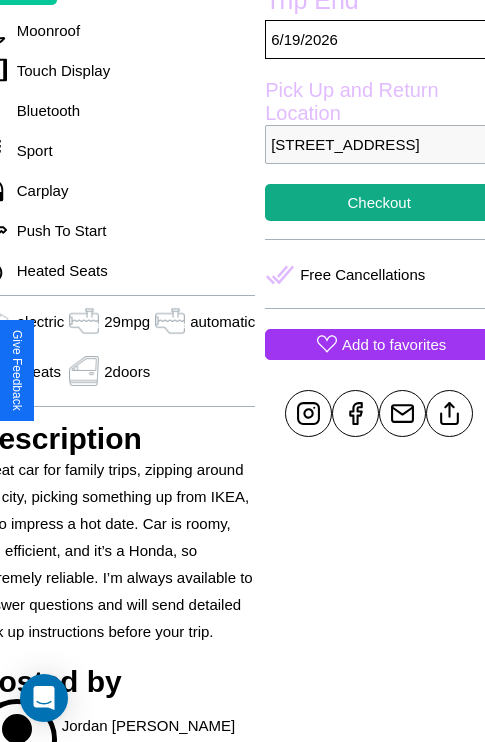 click on "Add to favorites" at bounding box center [394, 344] 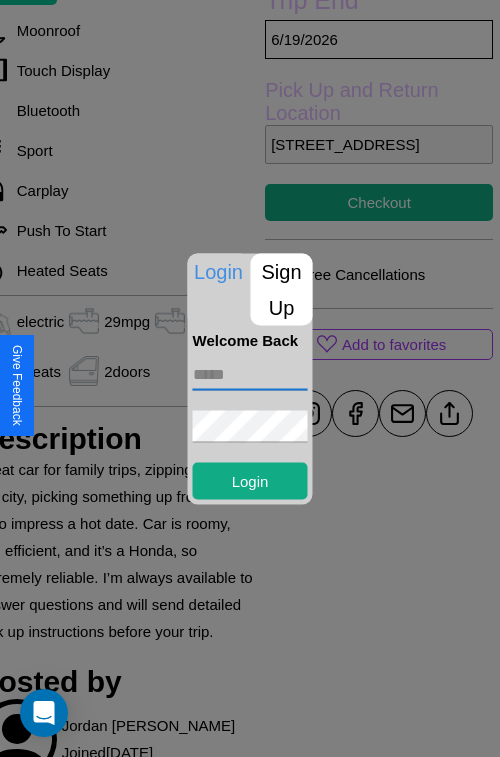 click at bounding box center [250, 374] 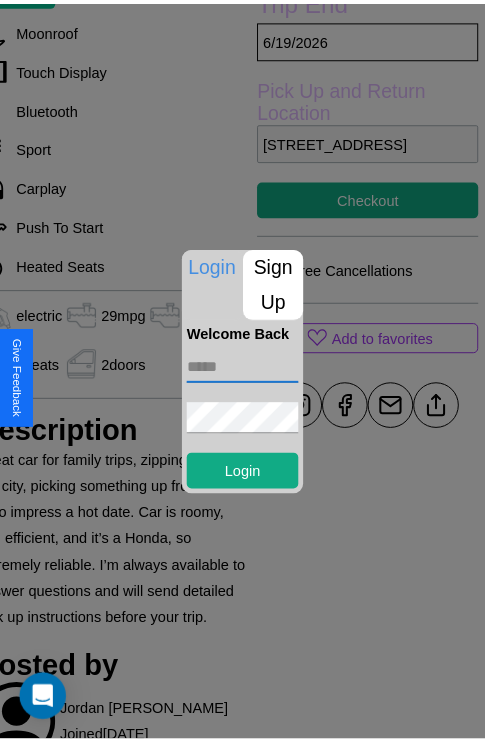 scroll, scrollTop: 451, scrollLeft: 96, axis: both 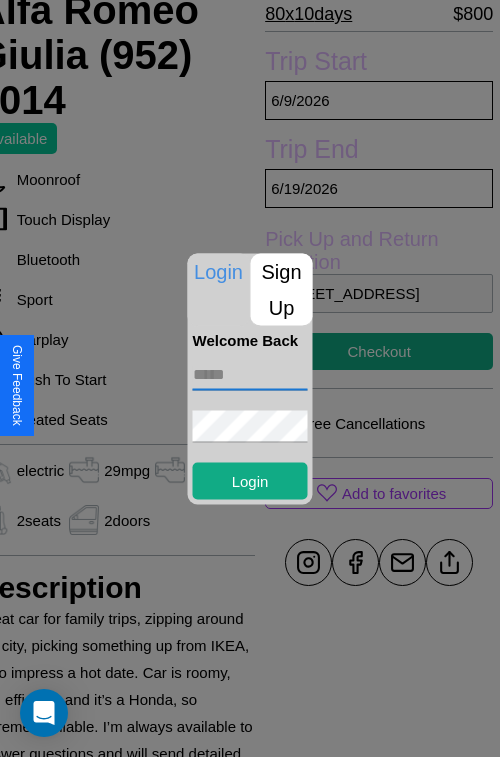 click at bounding box center (250, 378) 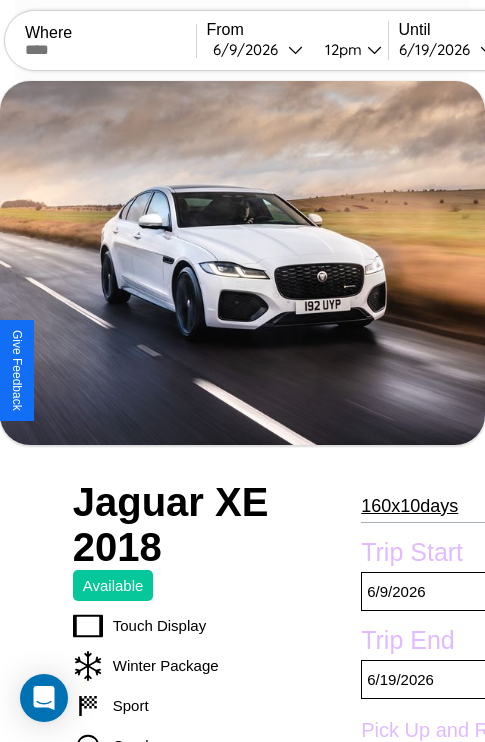 scroll, scrollTop: 1123, scrollLeft: 0, axis: vertical 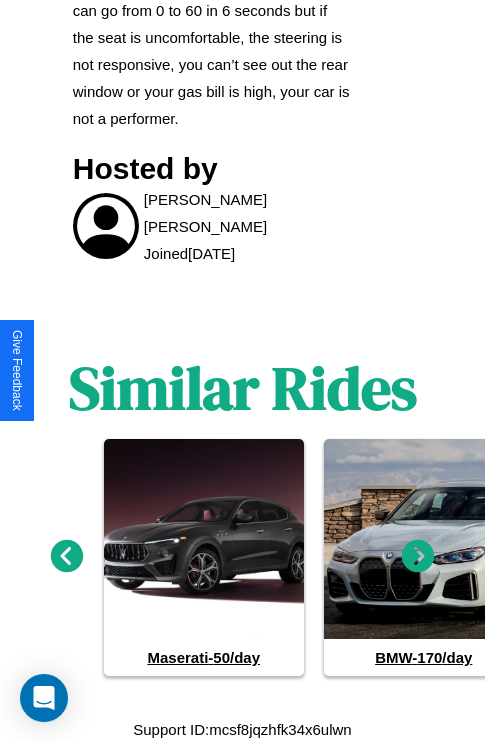 click 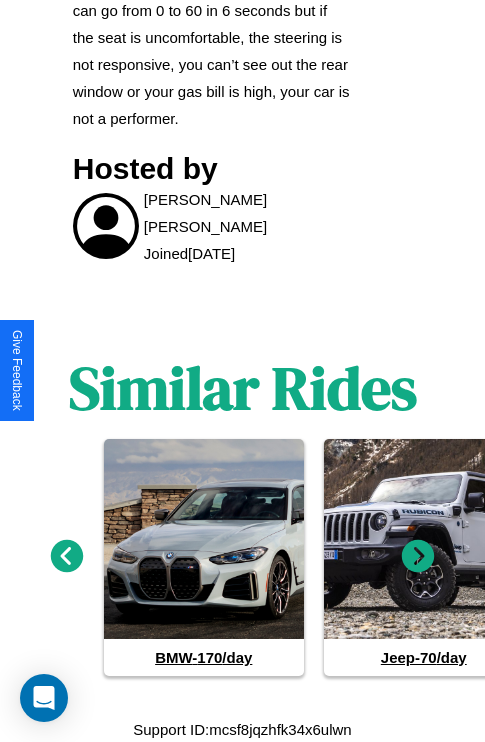 click 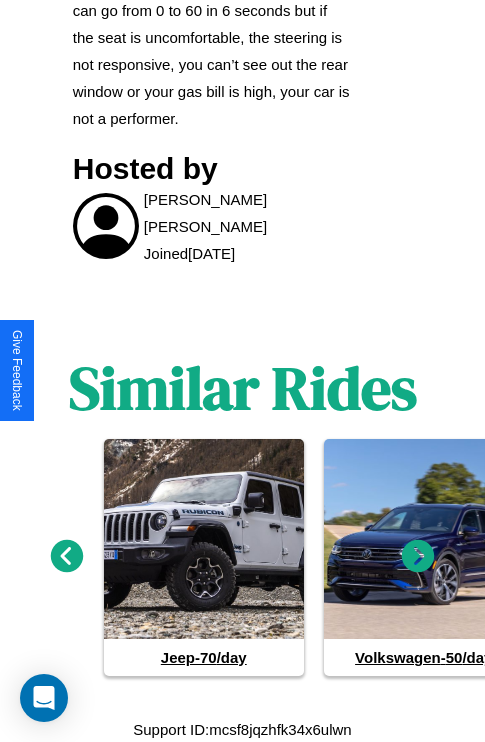 click 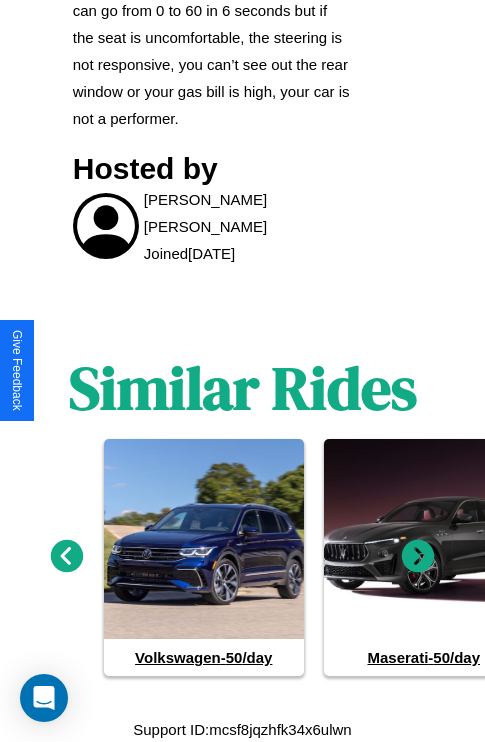 click 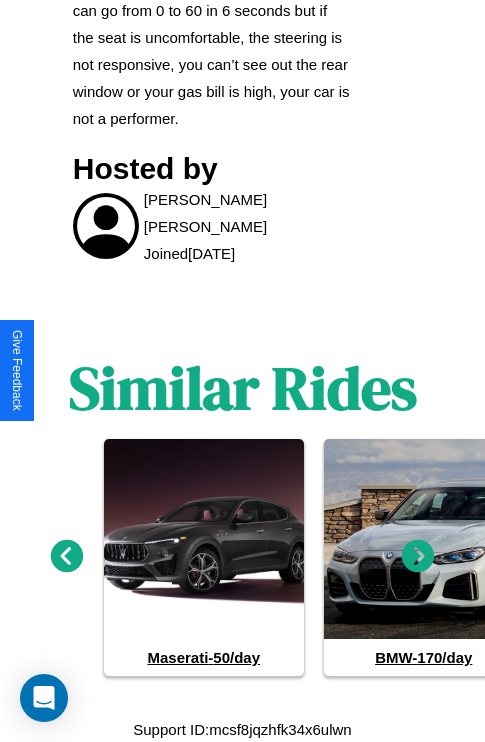 click 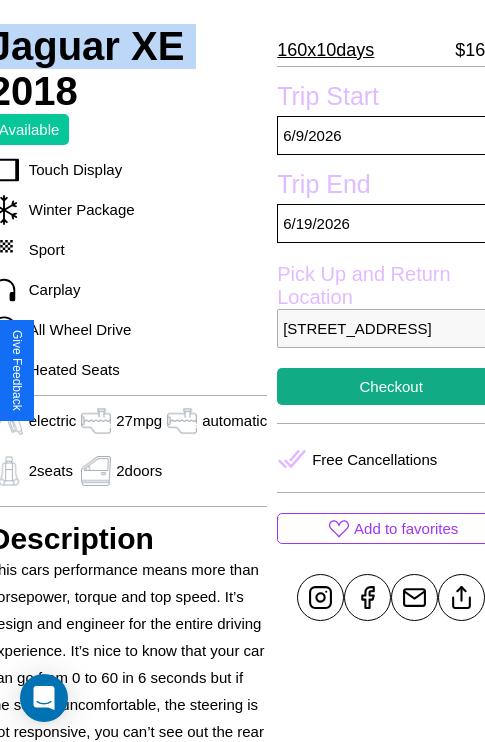 scroll, scrollTop: 499, scrollLeft: 96, axis: both 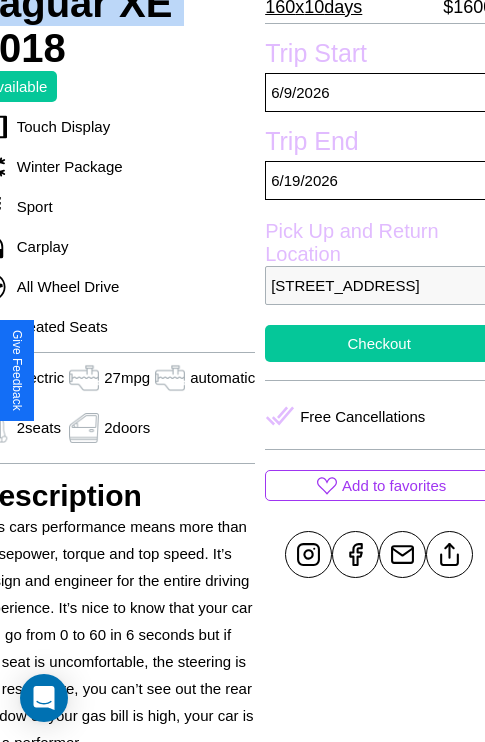click on "Checkout" at bounding box center (379, 343) 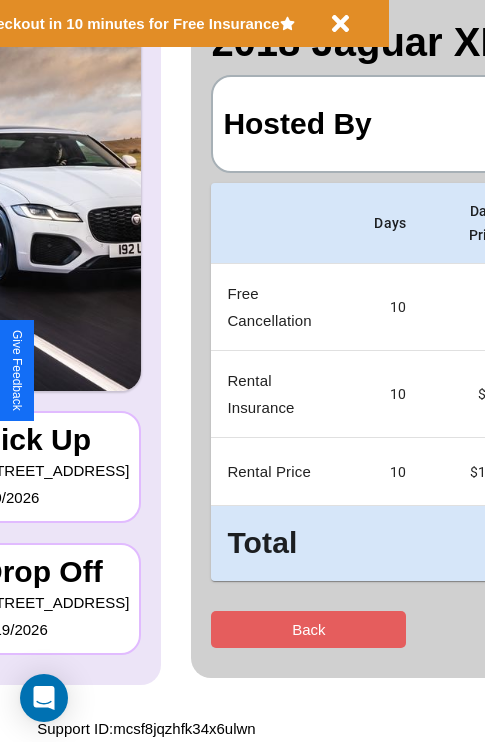 scroll, scrollTop: 0, scrollLeft: 0, axis: both 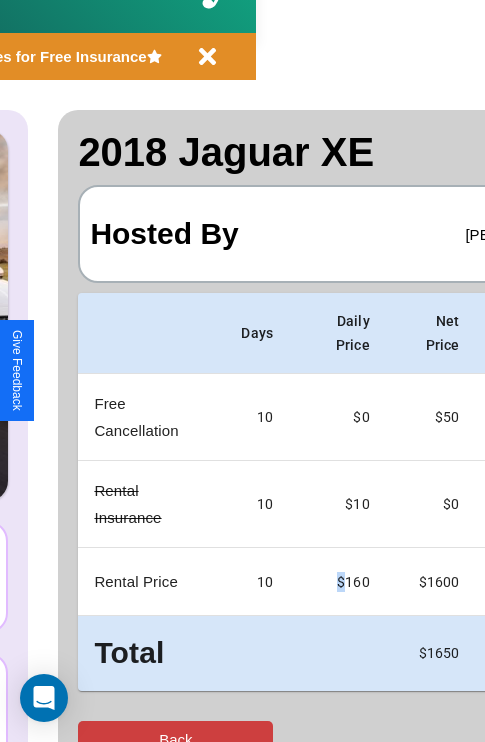 click on "Back" at bounding box center [175, 739] 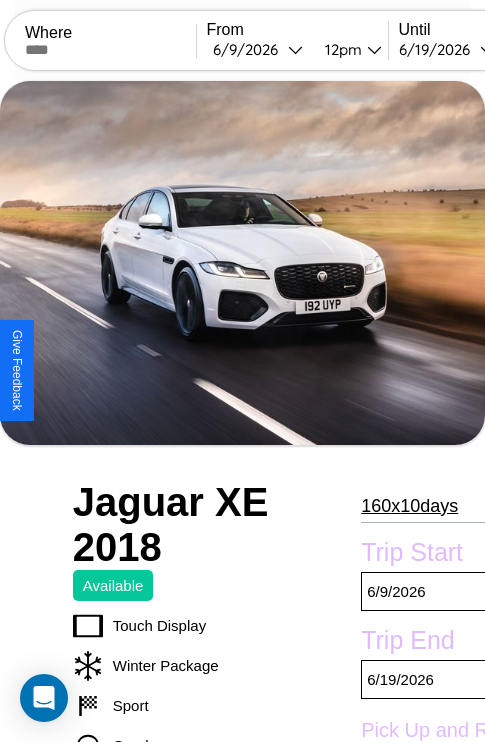 scroll, scrollTop: 710, scrollLeft: 76, axis: both 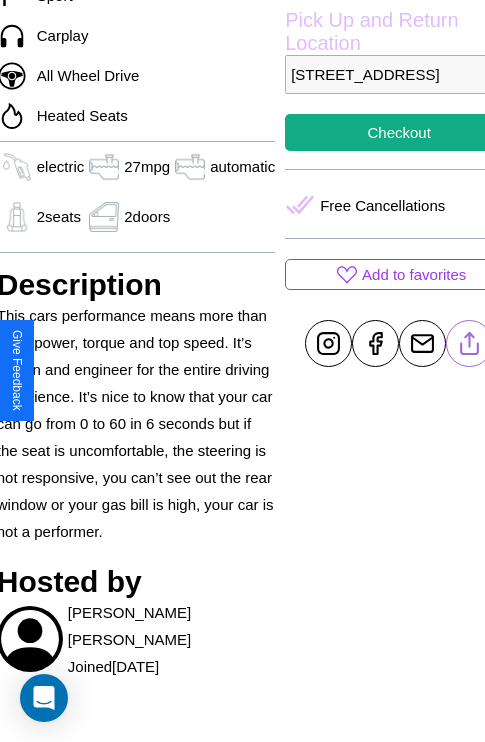 click 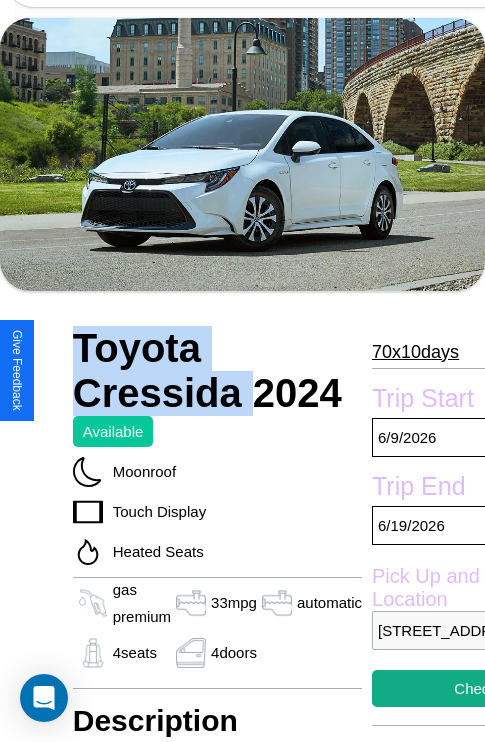 scroll, scrollTop: 44, scrollLeft: 0, axis: vertical 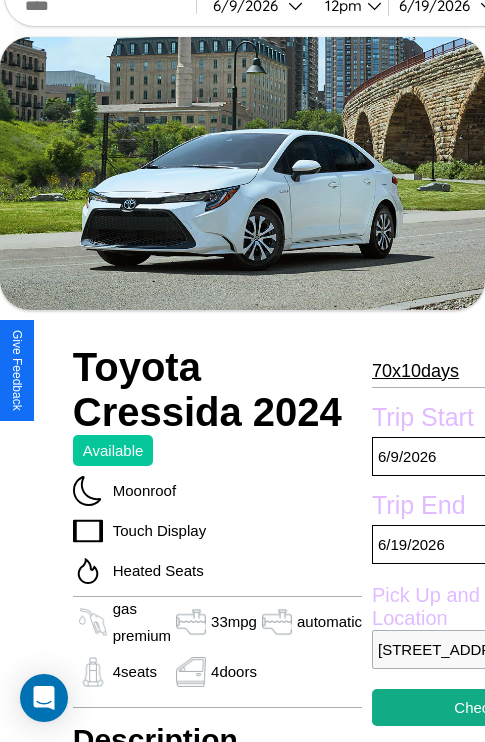click on "70  x  10  days" at bounding box center (415, 371) 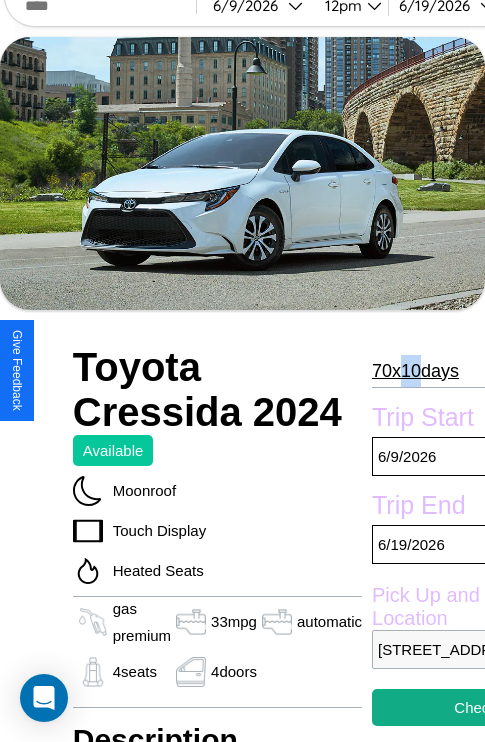 click on "70  x  10  days" at bounding box center (415, 371) 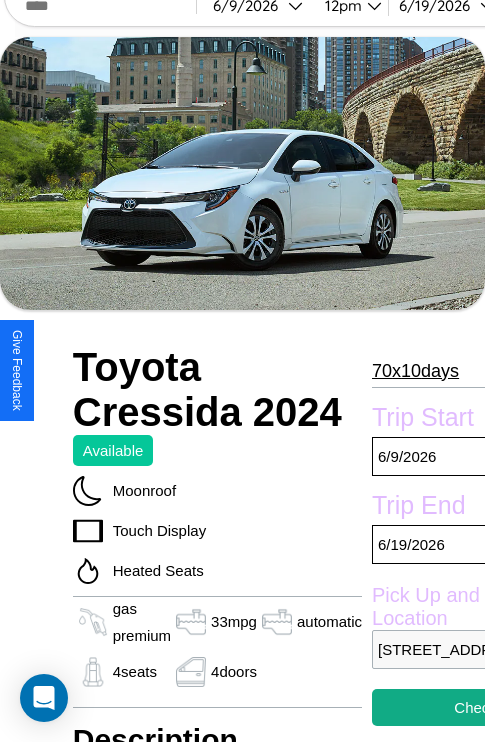 click on "70  x  10  days" at bounding box center (415, 371) 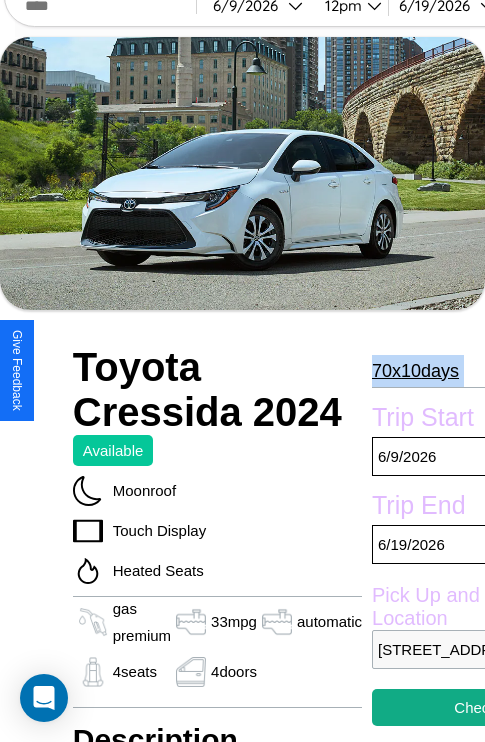 click on "70  x  10  days" at bounding box center [415, 371] 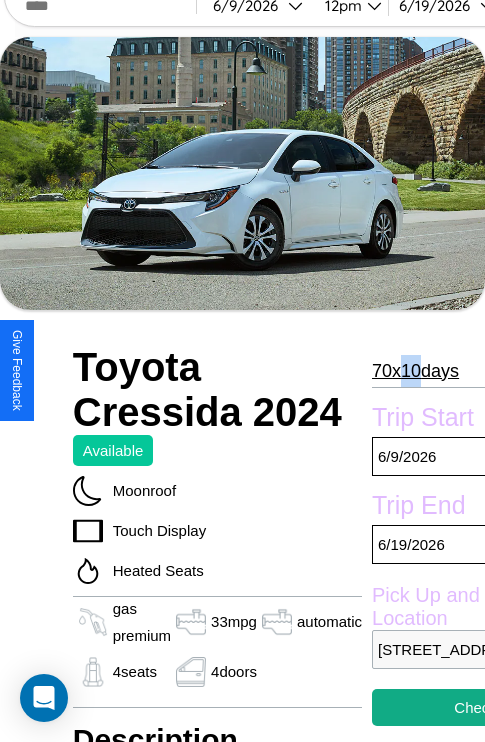 click on "70  x  10  days" at bounding box center [415, 371] 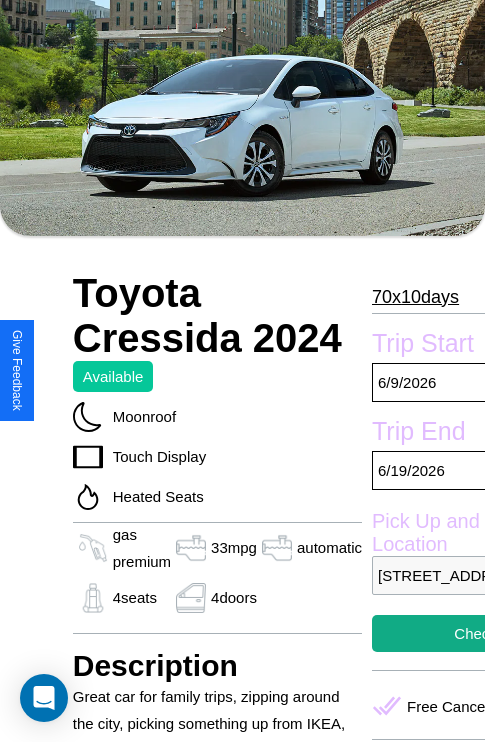 scroll, scrollTop: 858, scrollLeft: 0, axis: vertical 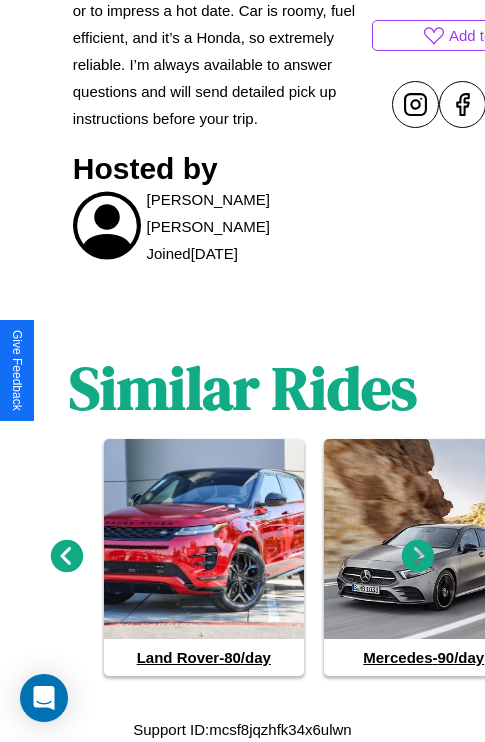 click 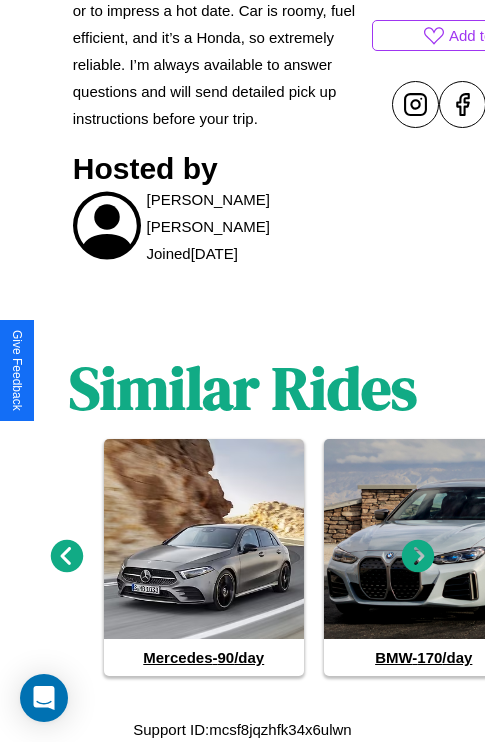 click 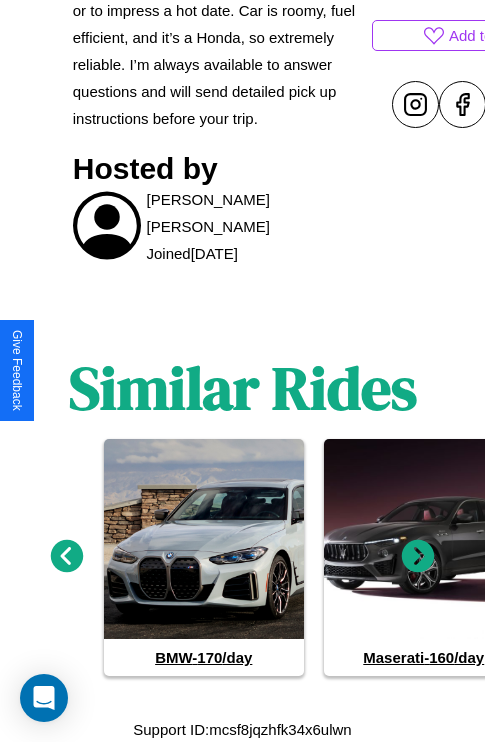 click 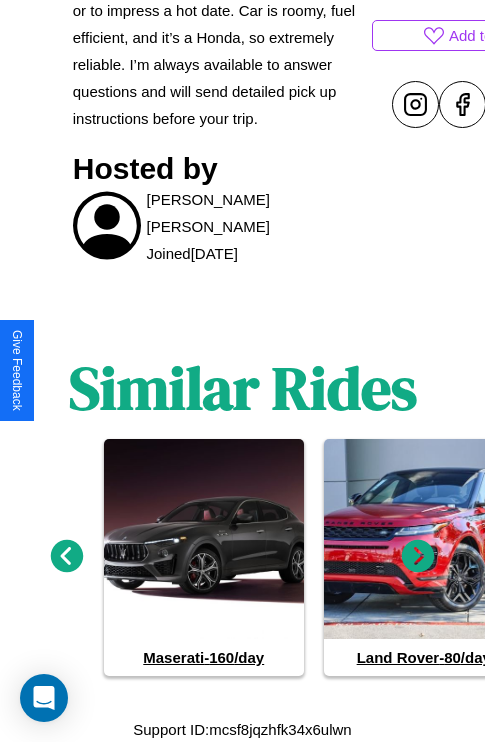 click 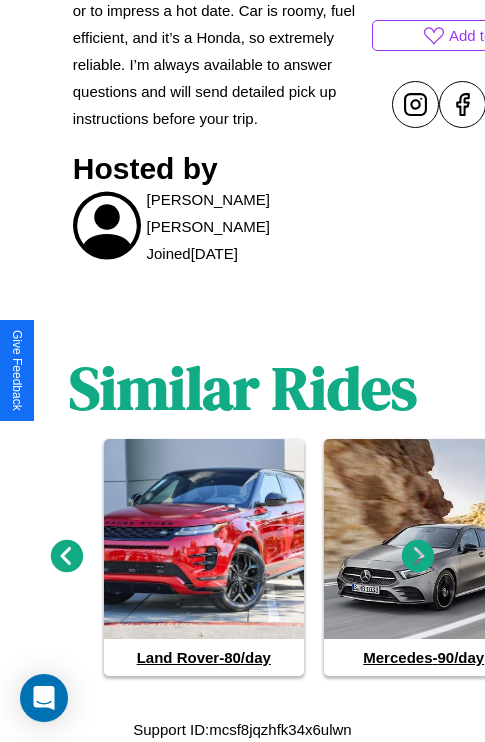 click 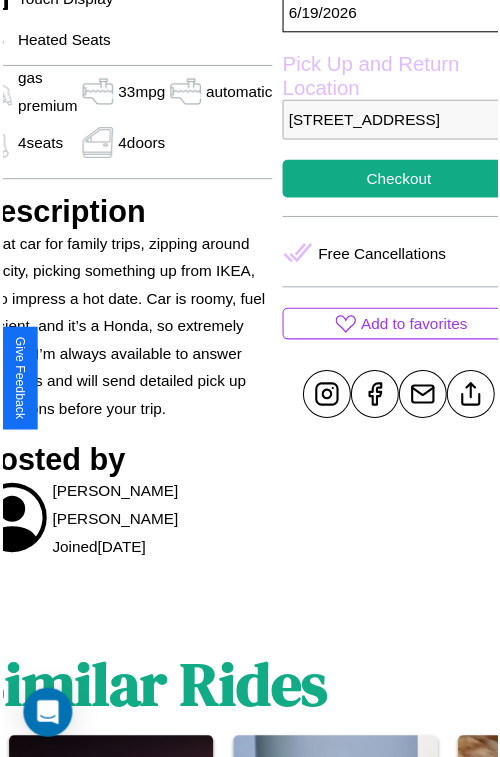 scroll, scrollTop: 550, scrollLeft: 107, axis: both 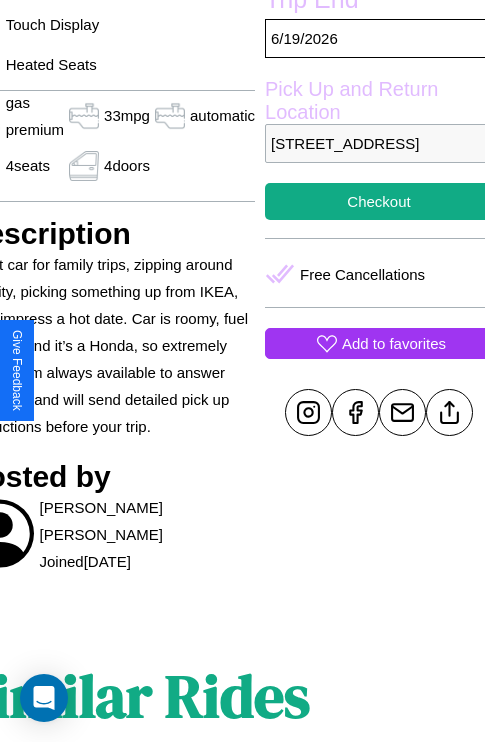click on "Add to favorites" at bounding box center (394, 343) 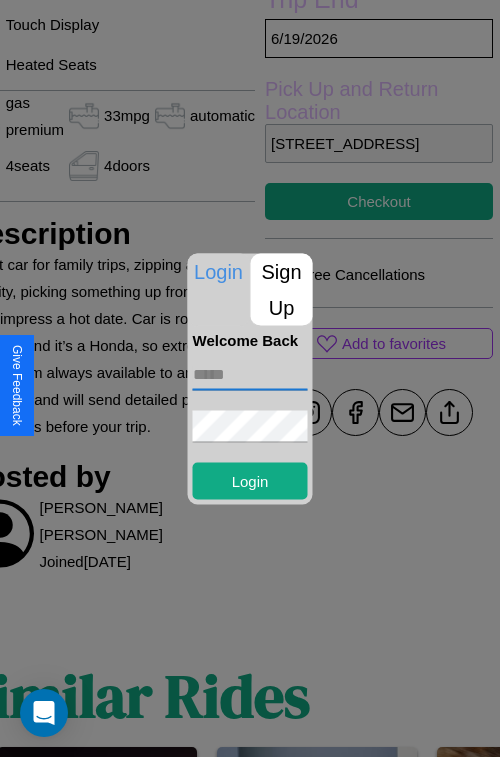 click at bounding box center [250, 374] 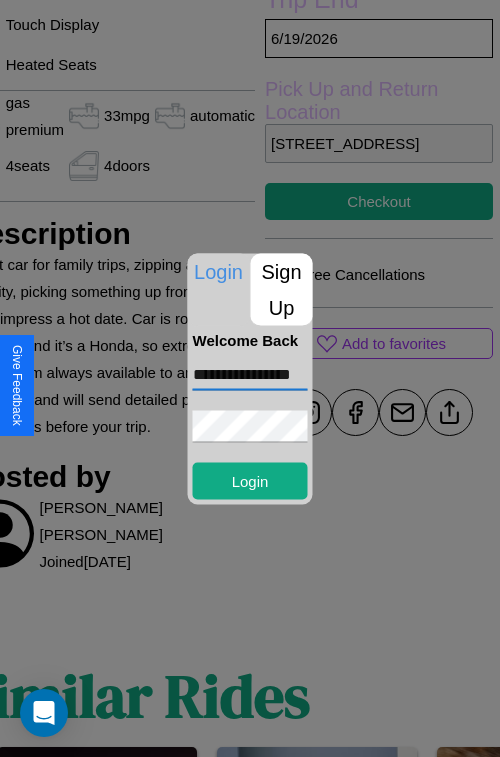 scroll, scrollTop: 0, scrollLeft: 12, axis: horizontal 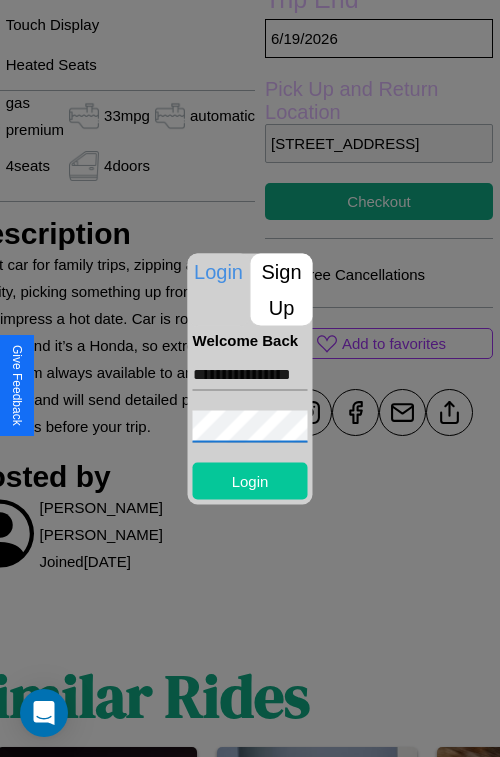 click on "Login" at bounding box center (250, 480) 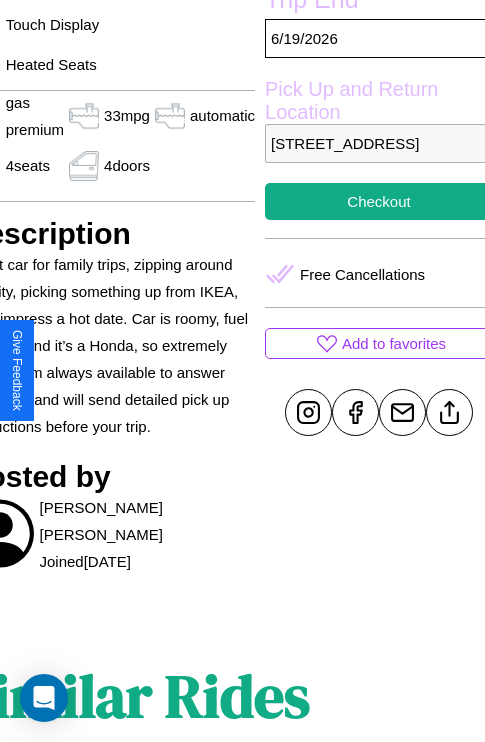 scroll, scrollTop: 550, scrollLeft: 107, axis: both 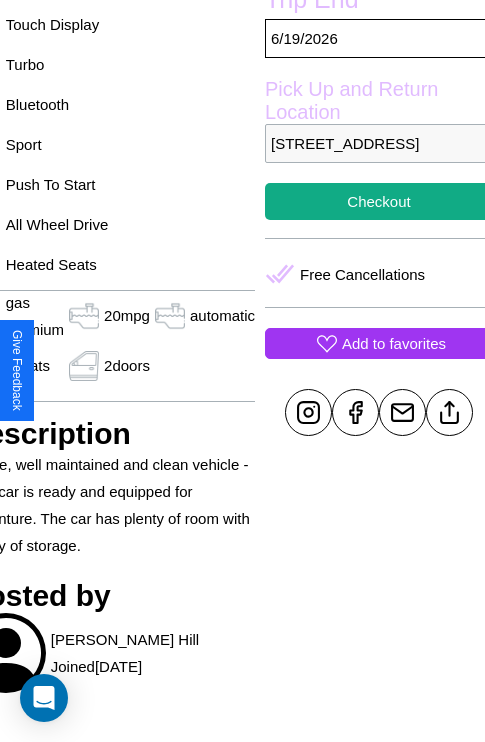 click on "Add to favorites" at bounding box center (394, 343) 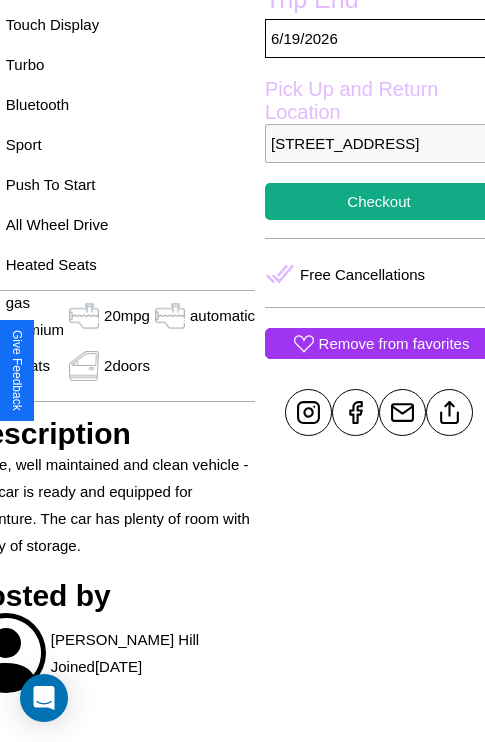 scroll, scrollTop: 408, scrollLeft: 107, axis: both 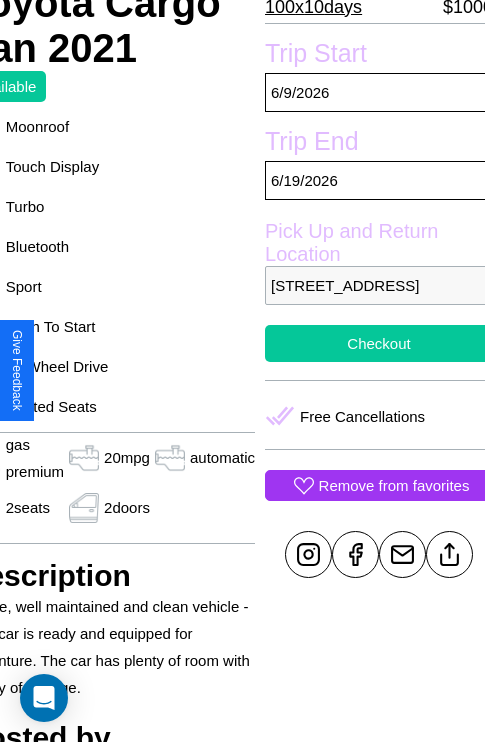 click on "Checkout" at bounding box center (379, 343) 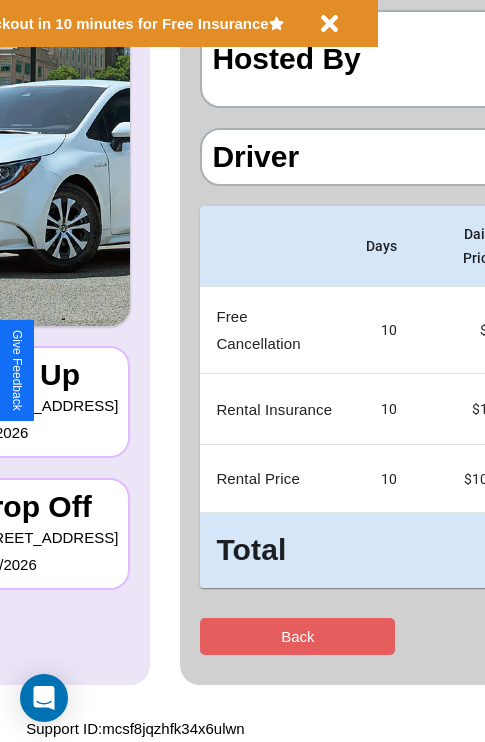 scroll, scrollTop: 0, scrollLeft: 0, axis: both 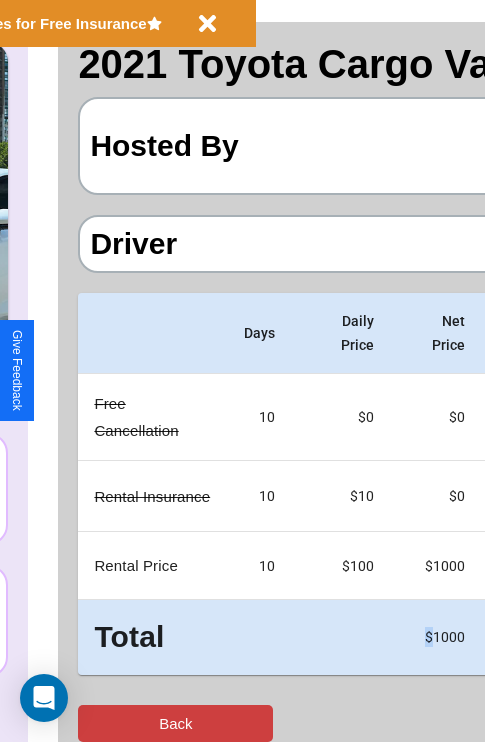 click on "Back" at bounding box center [175, 723] 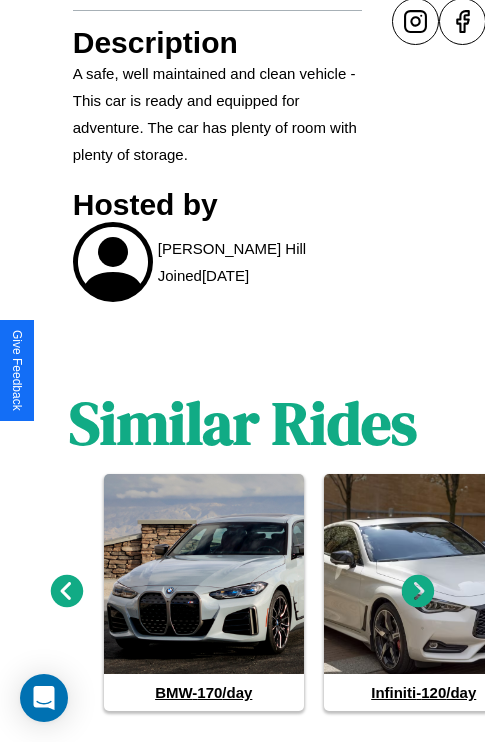 scroll, scrollTop: 977, scrollLeft: 0, axis: vertical 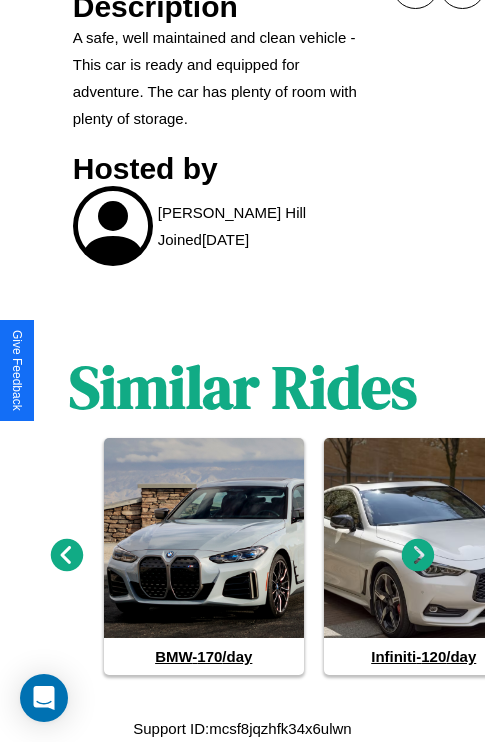 click 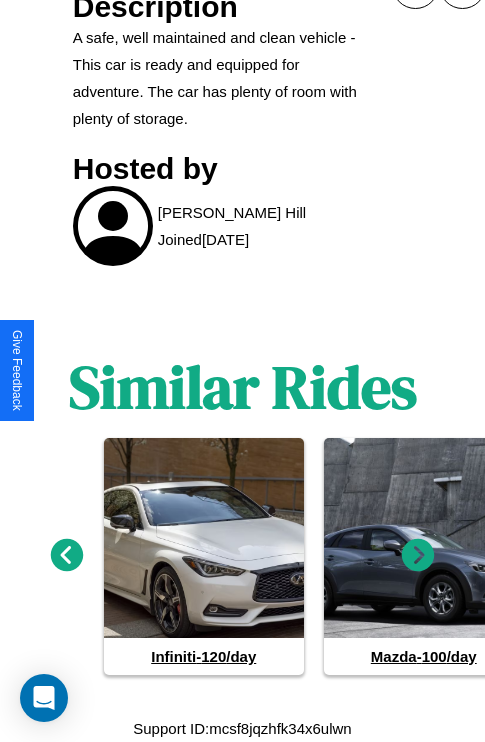 click 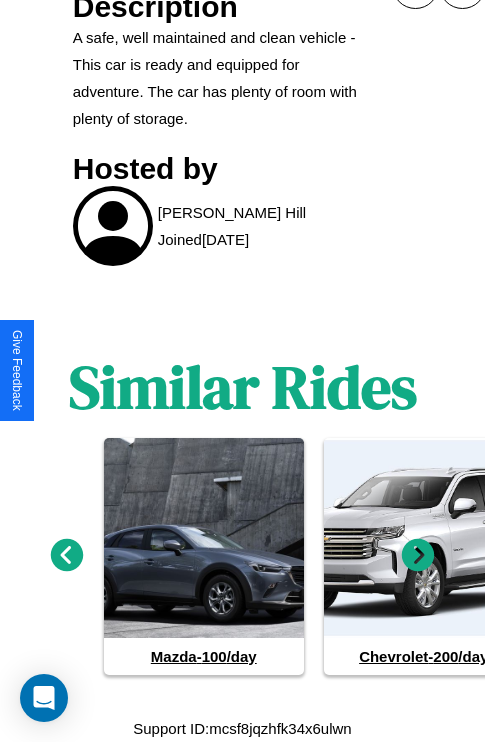 click 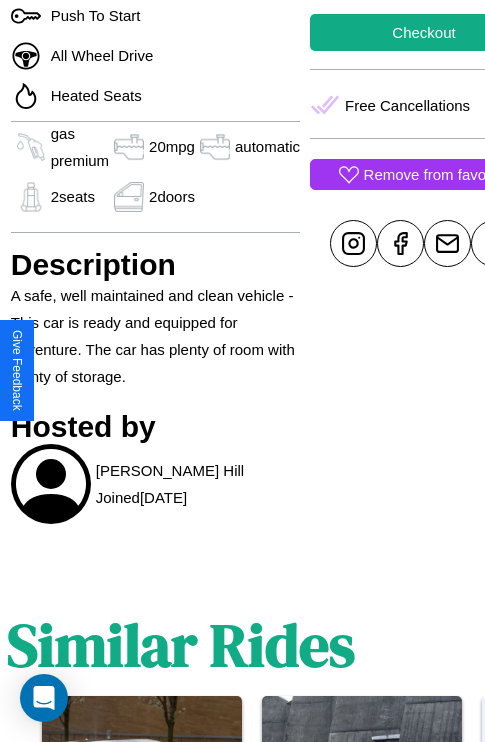 scroll, scrollTop: 619, scrollLeft: 87, axis: both 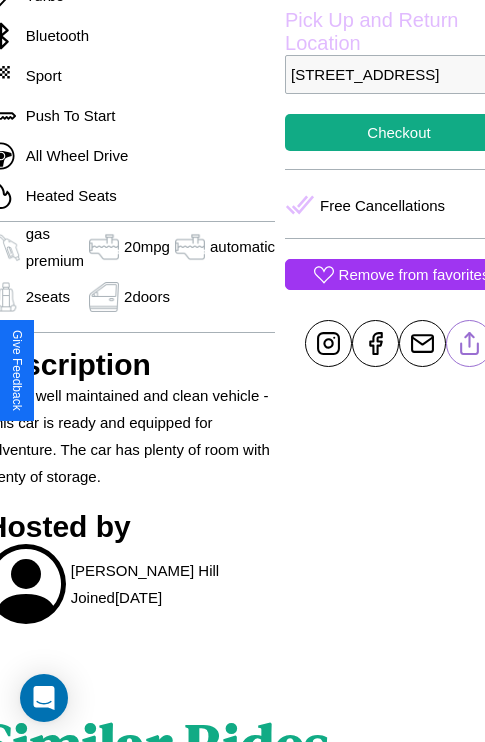 click 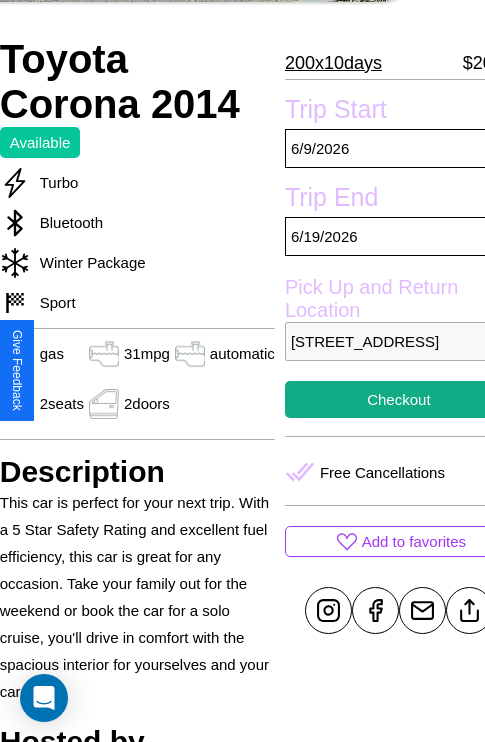 scroll, scrollTop: 408, scrollLeft: 84, axis: both 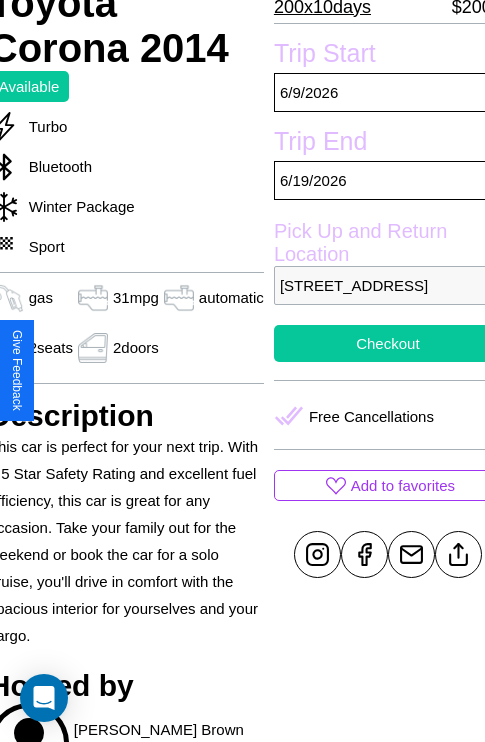 click on "Checkout" at bounding box center [388, 343] 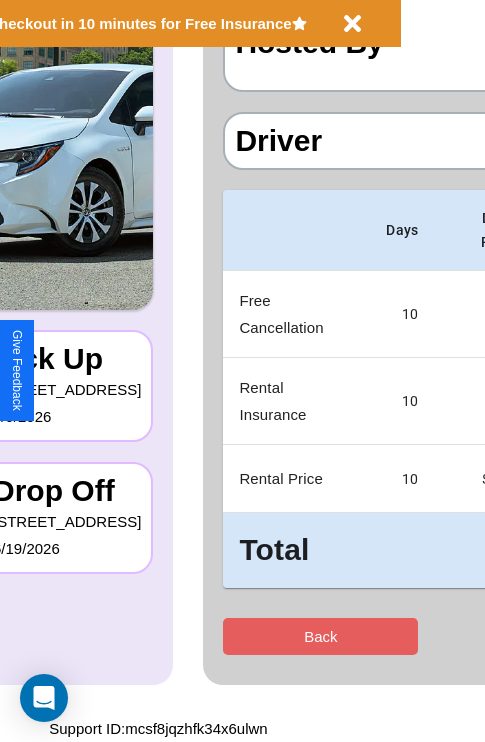 scroll, scrollTop: 0, scrollLeft: 0, axis: both 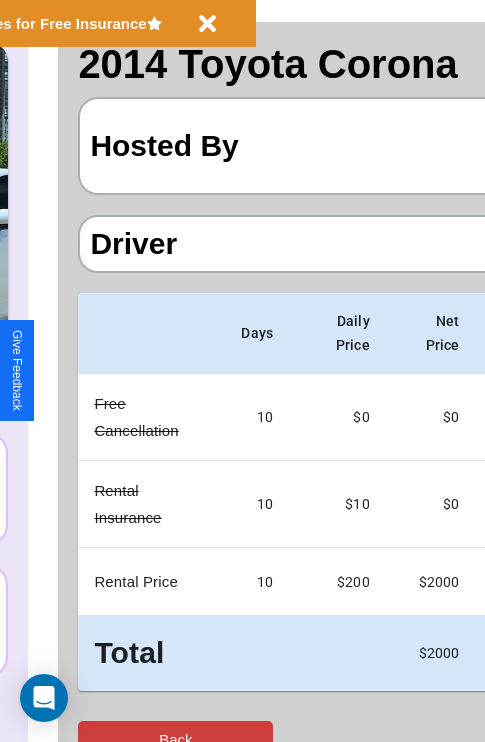 click on "Back" at bounding box center (175, 739) 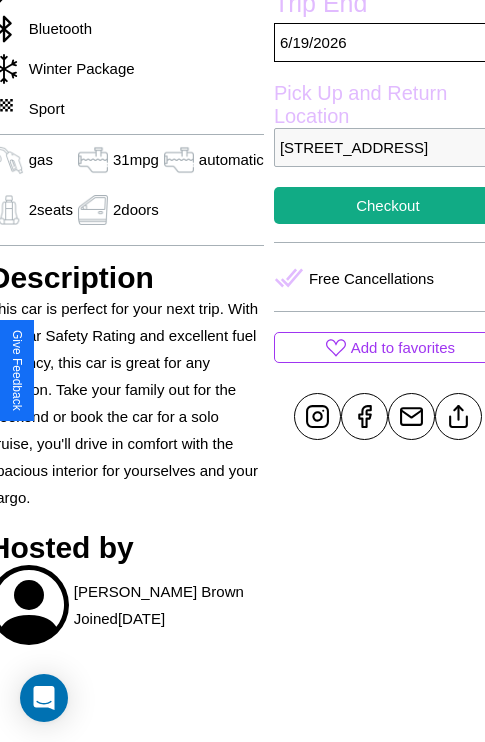 scroll, scrollTop: 550, scrollLeft: 84, axis: both 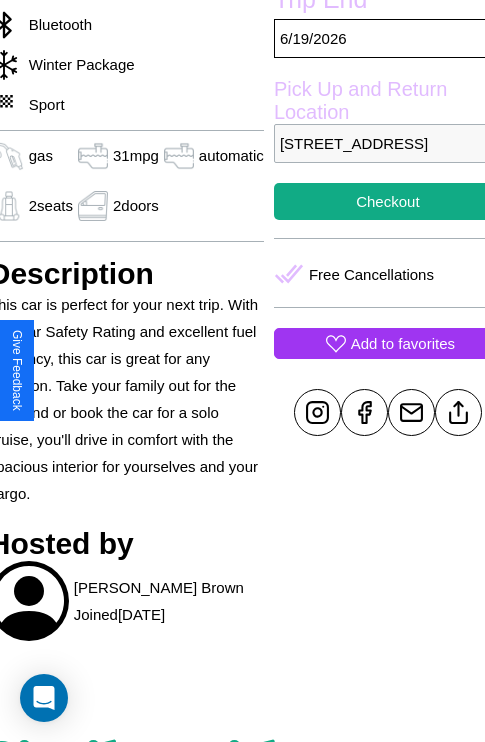 click on "Add to favorites" at bounding box center (403, 343) 